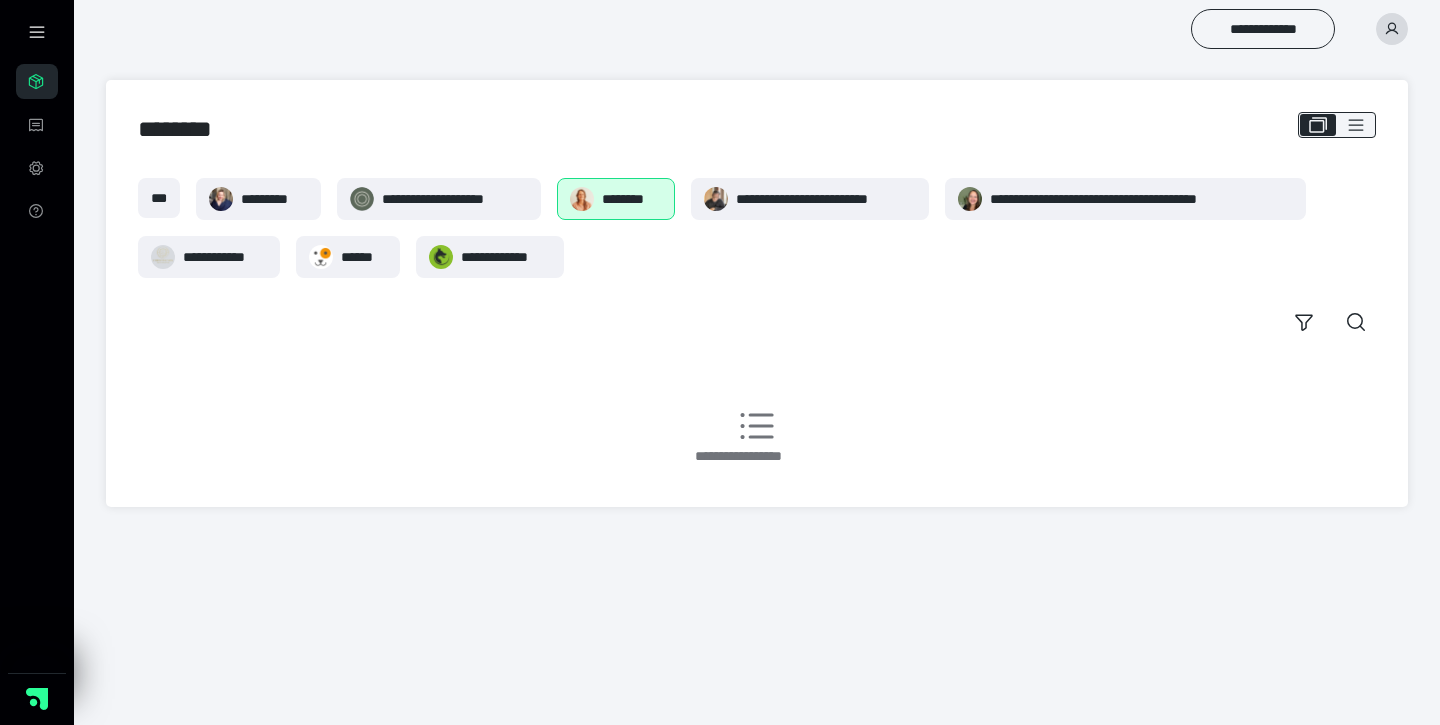 scroll, scrollTop: 0, scrollLeft: 0, axis: both 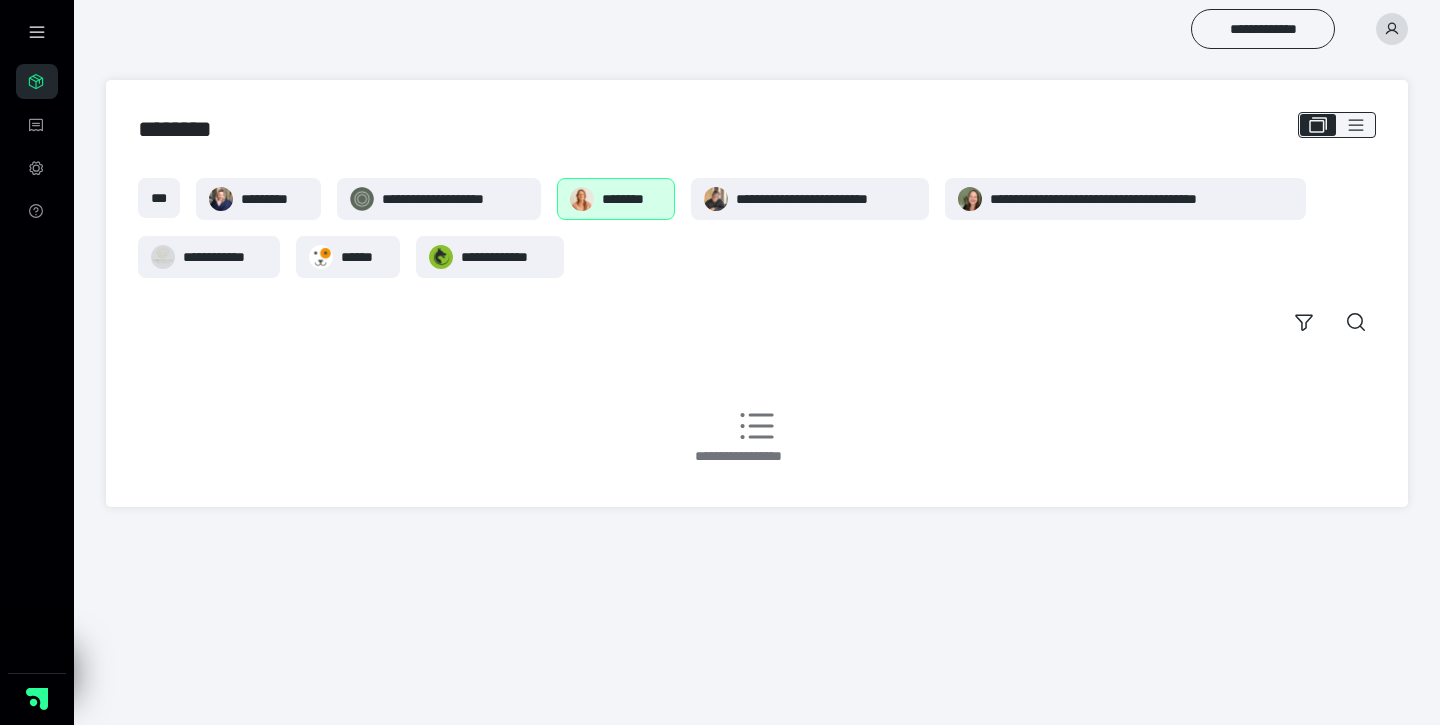 click on "********" at bounding box center (632, 199) 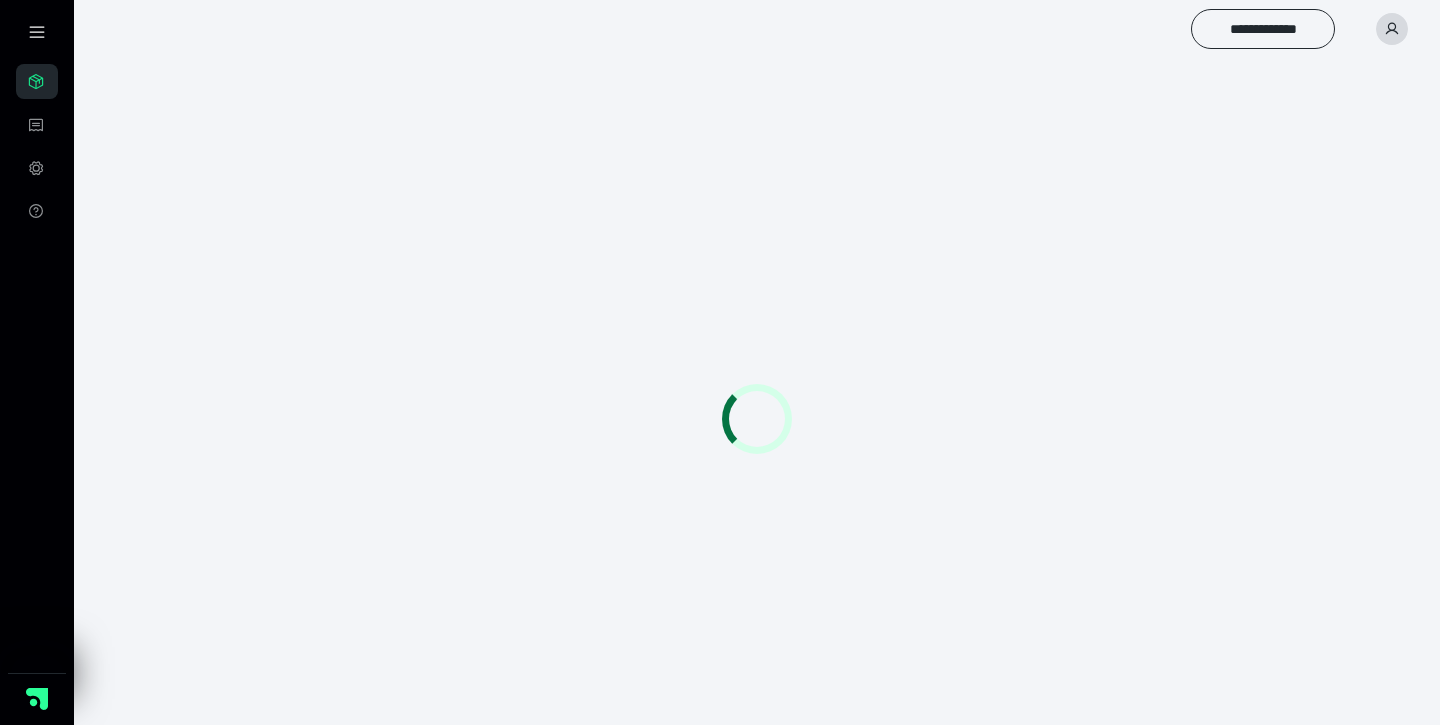 scroll, scrollTop: 0, scrollLeft: 0, axis: both 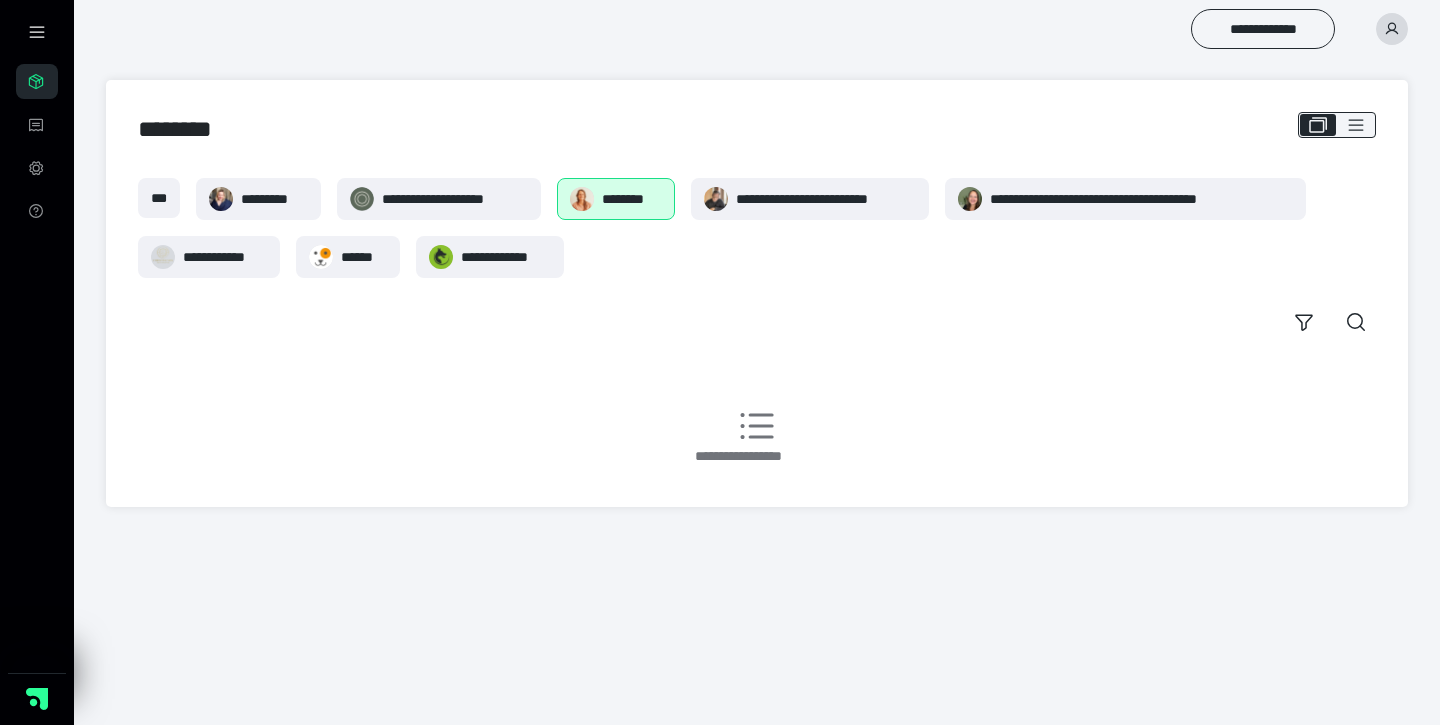 click on "********" at bounding box center [632, 199] 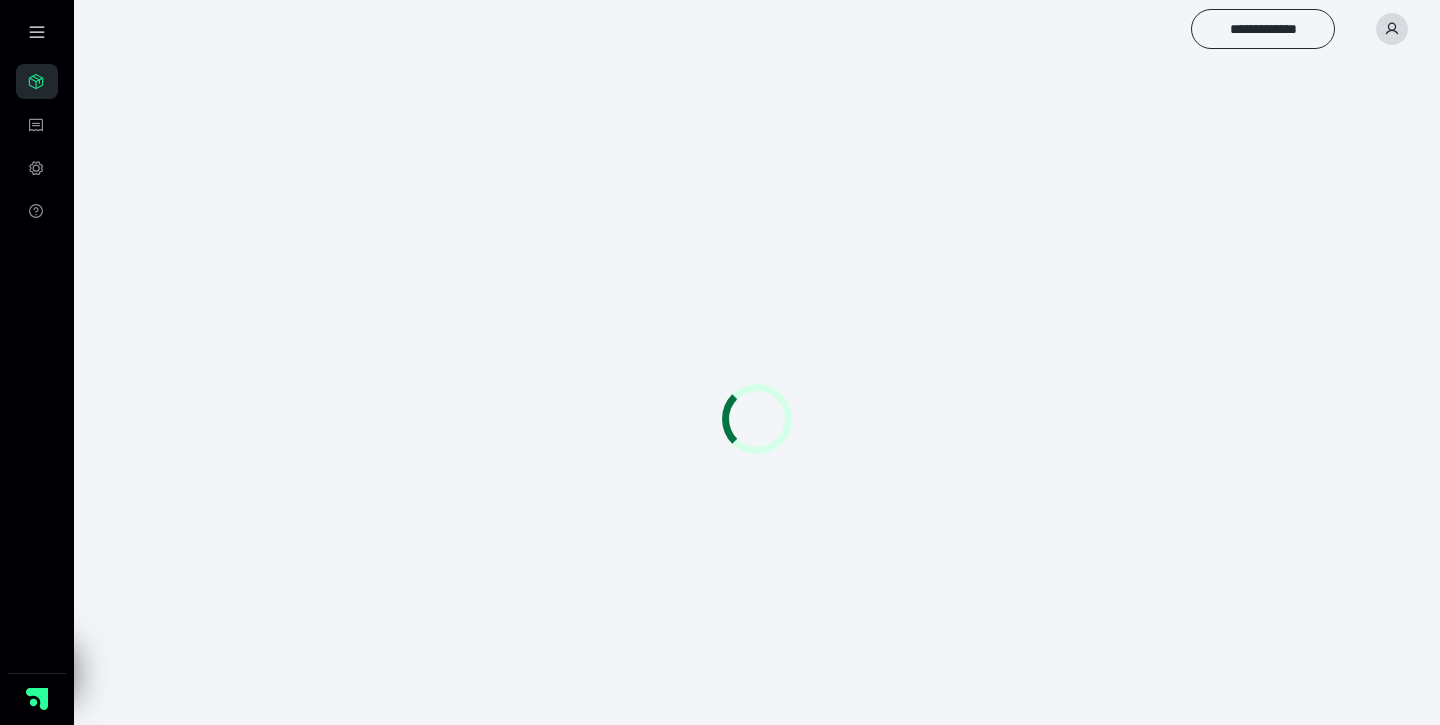 scroll, scrollTop: 0, scrollLeft: 0, axis: both 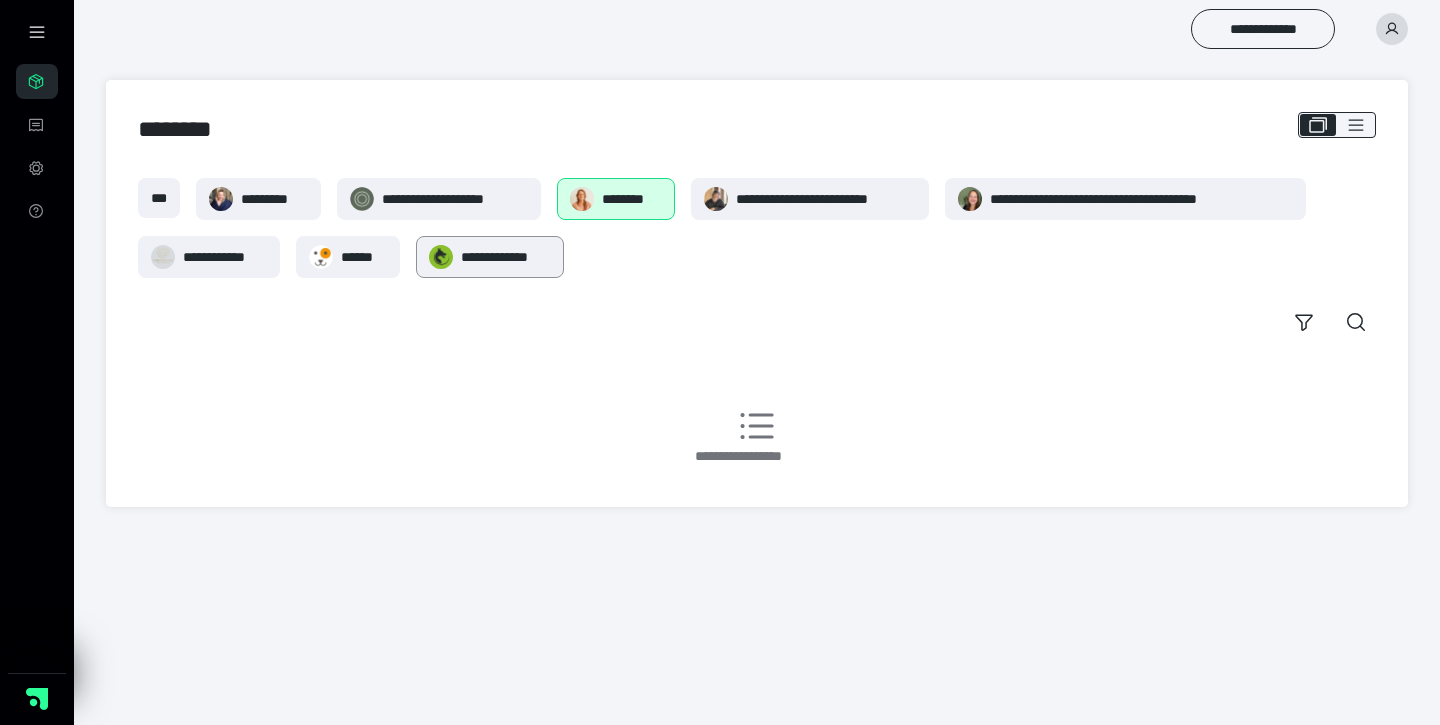 click on "**********" at bounding box center [490, 257] 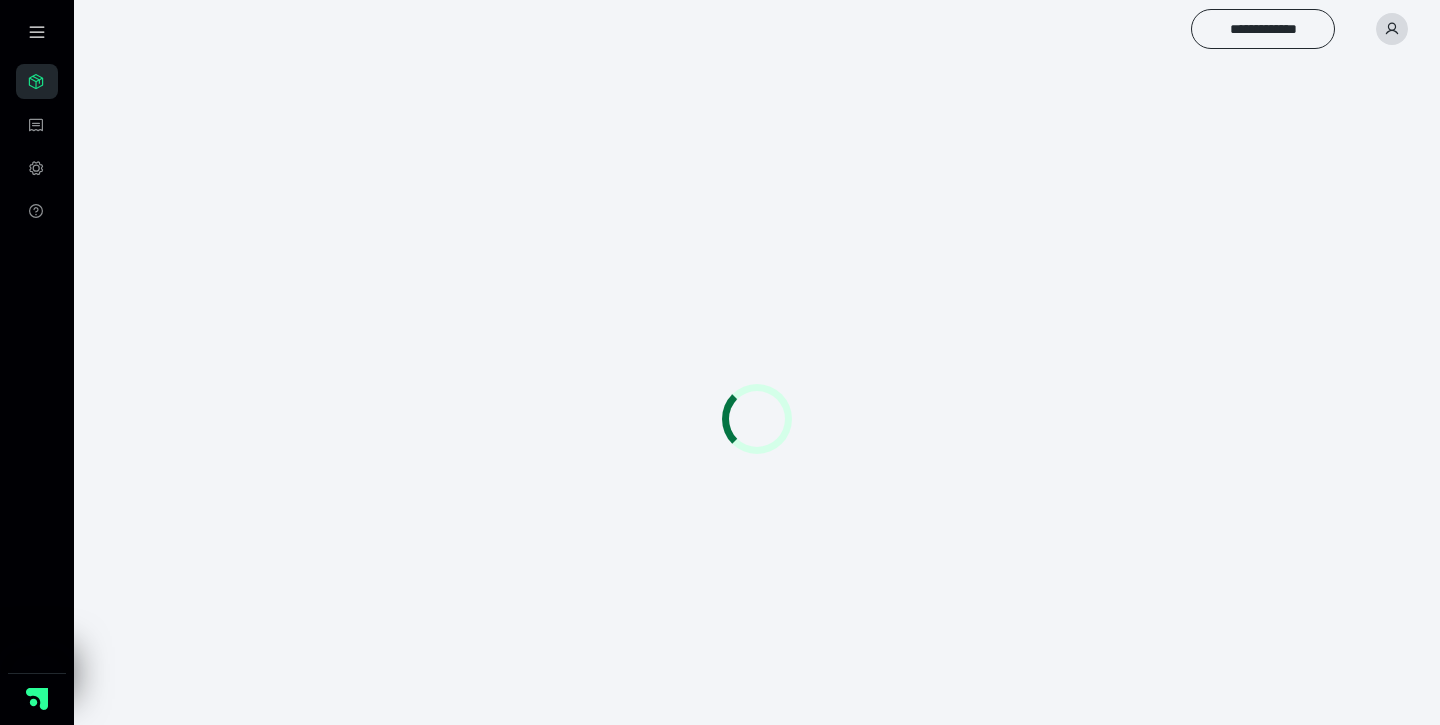 scroll, scrollTop: 0, scrollLeft: 0, axis: both 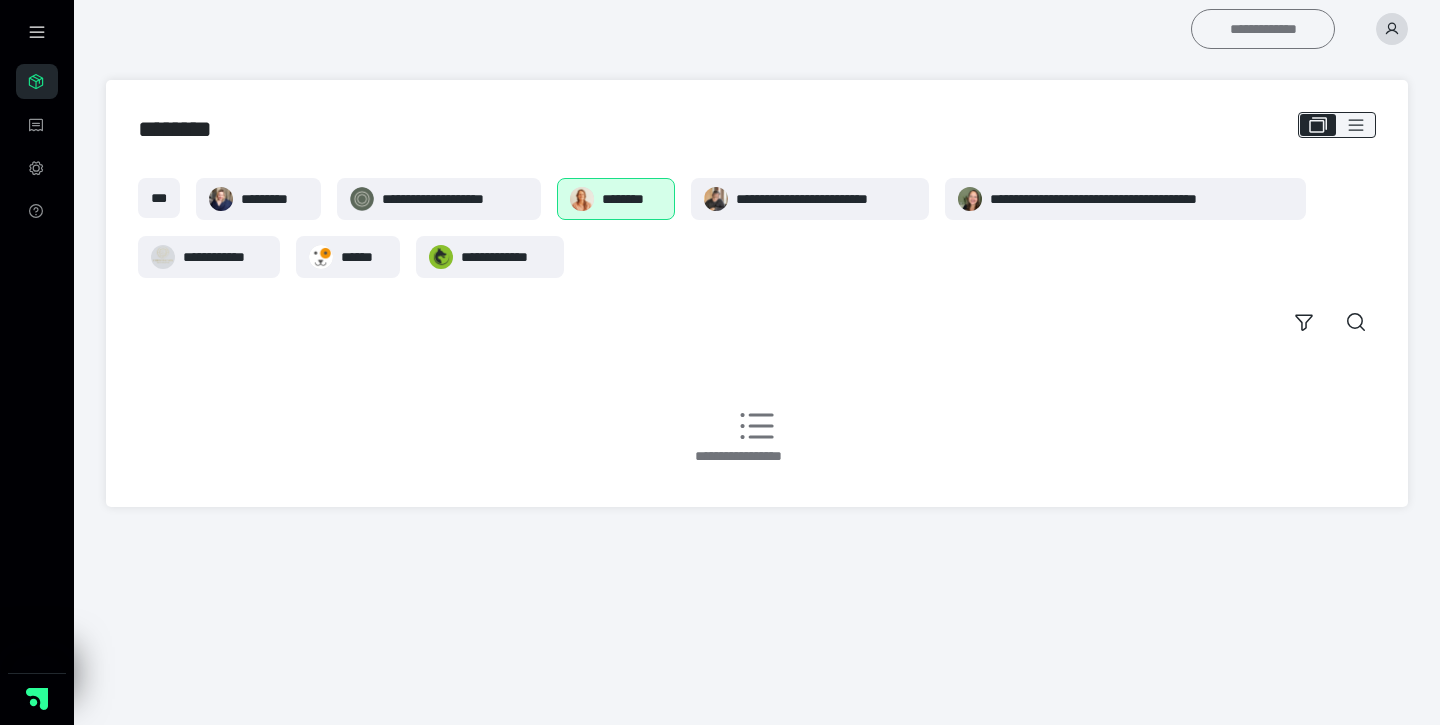 click on "**********" at bounding box center (1263, 29) 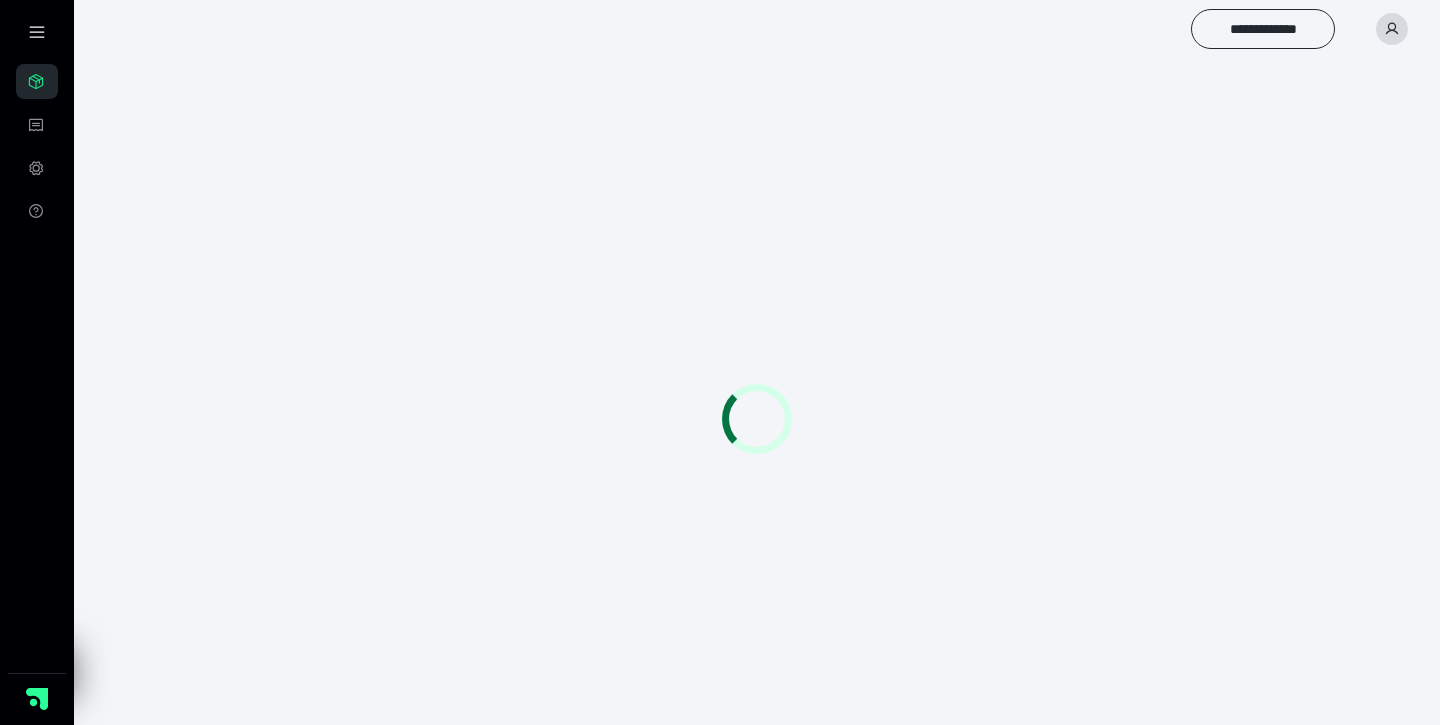 scroll, scrollTop: 0, scrollLeft: 0, axis: both 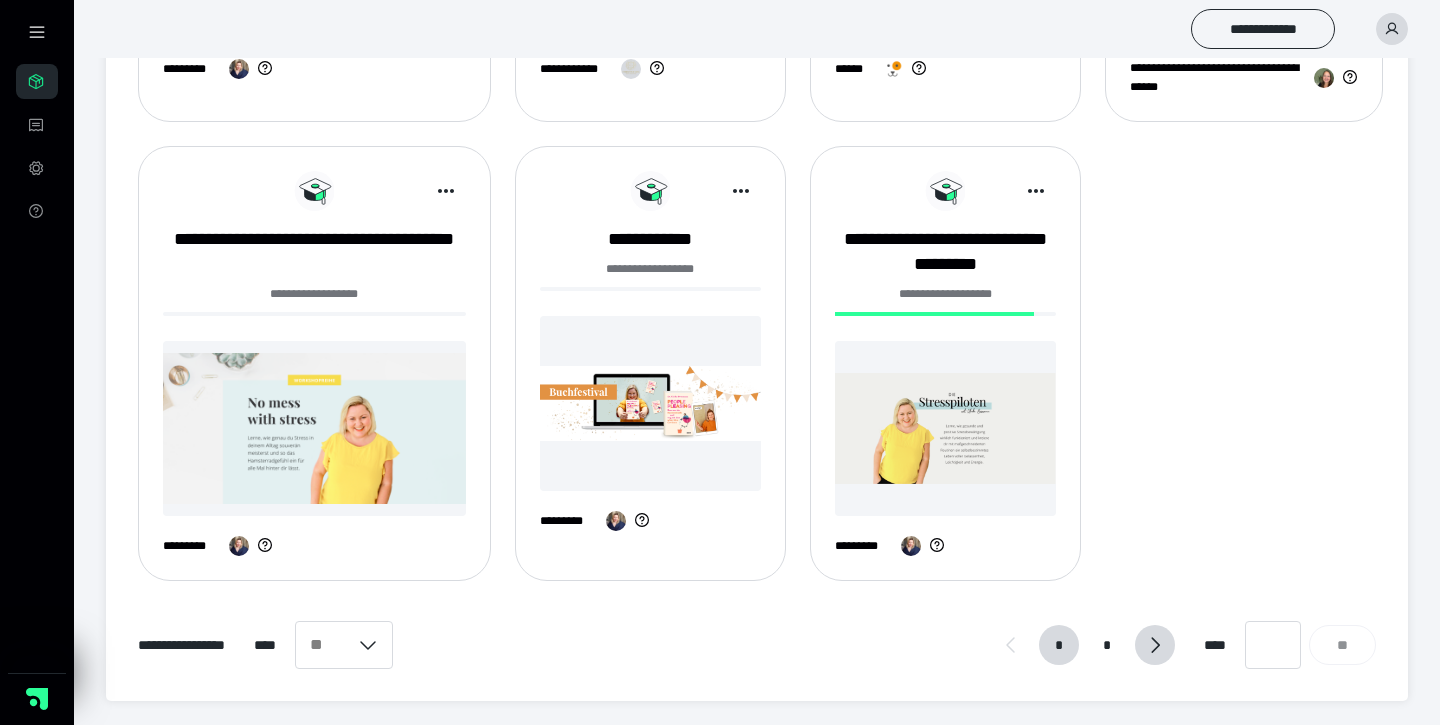 click 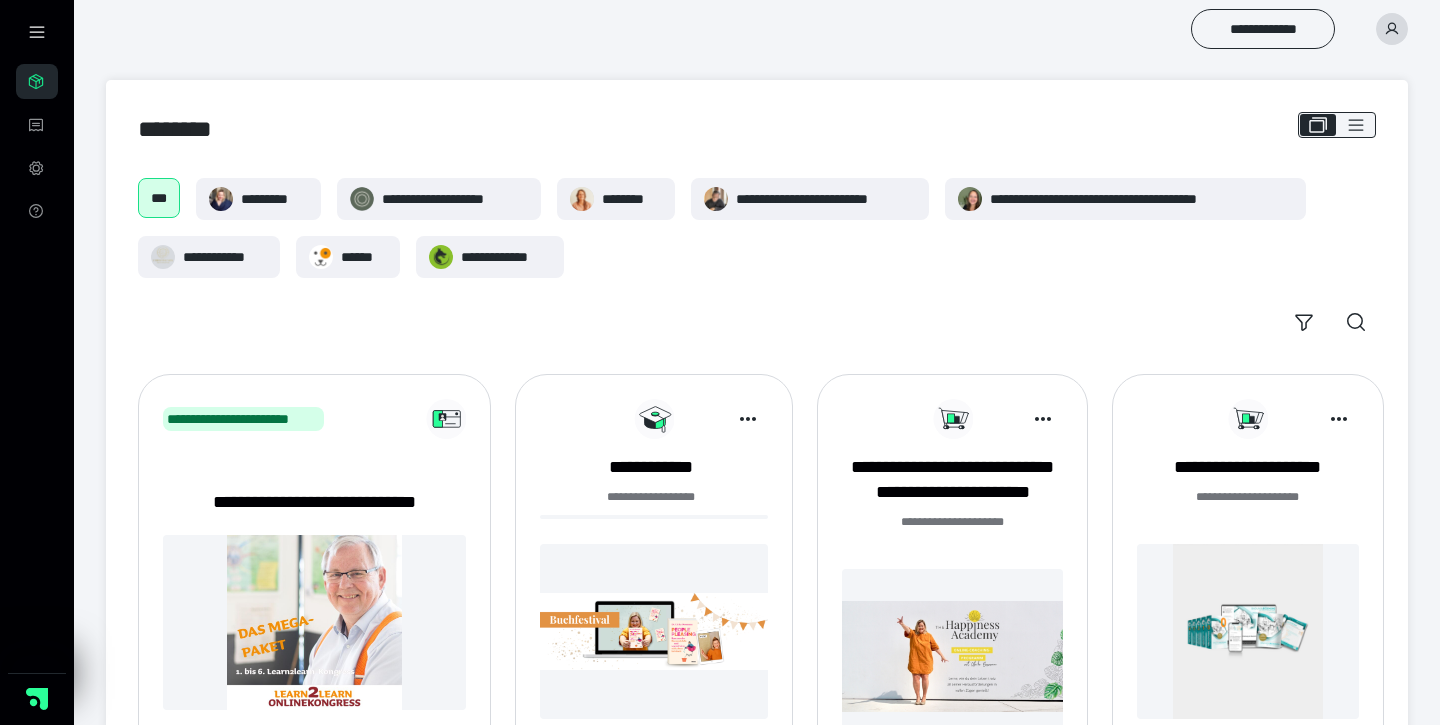 scroll, scrollTop: 0, scrollLeft: 0, axis: both 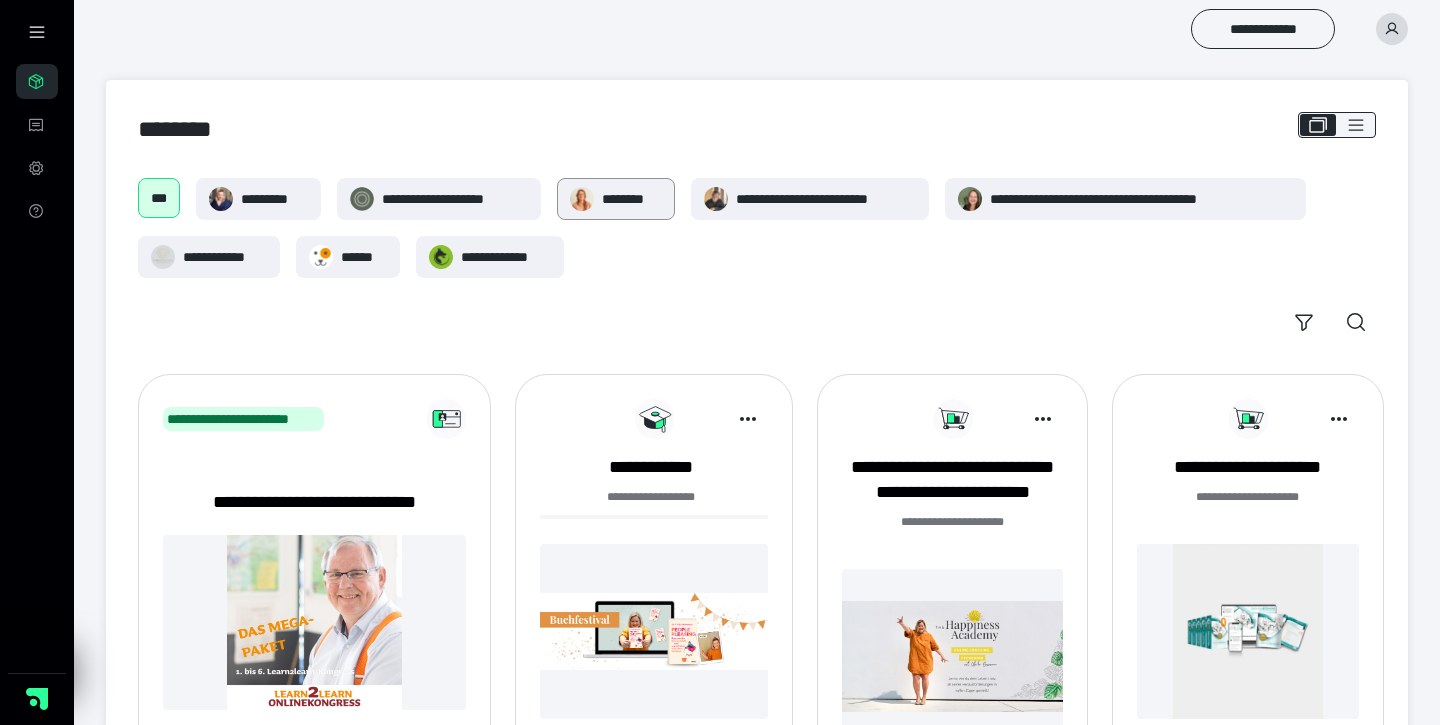 click on "********" at bounding box center (632, 199) 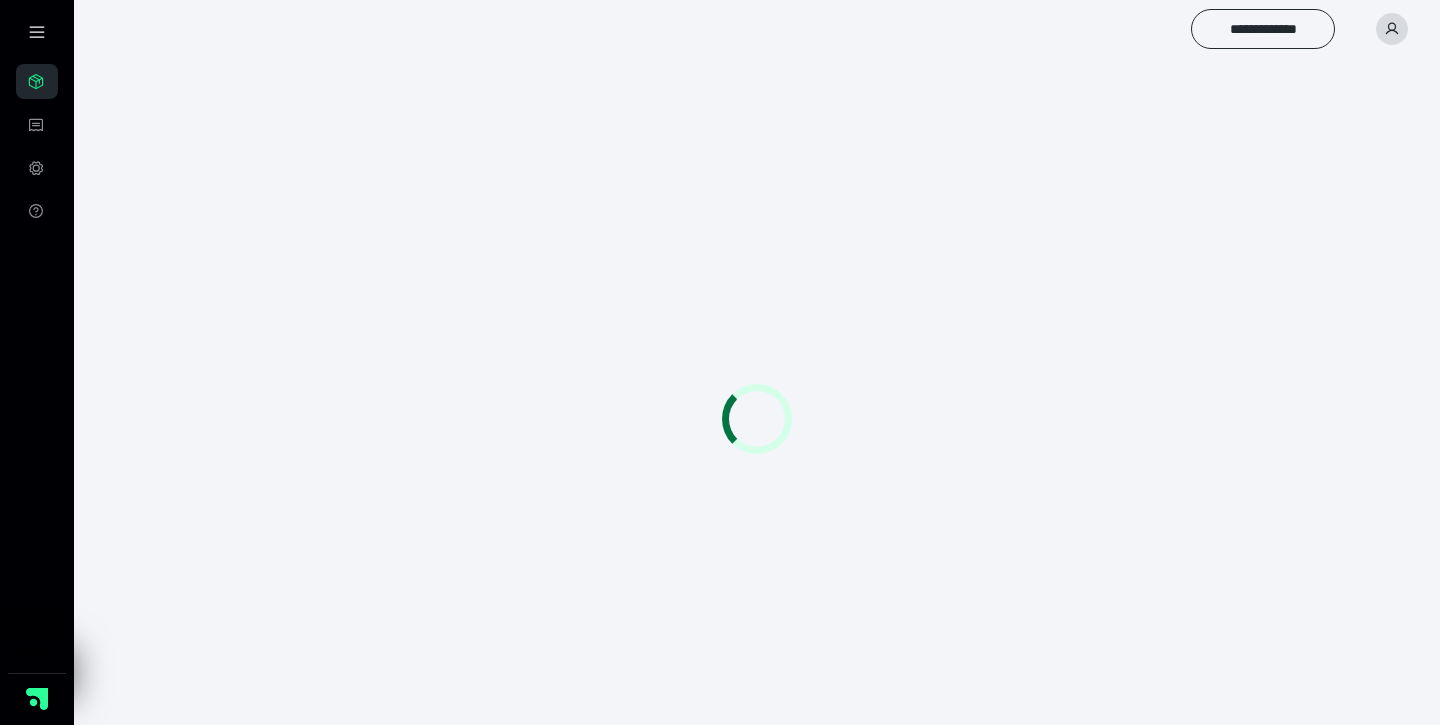 scroll, scrollTop: 0, scrollLeft: 0, axis: both 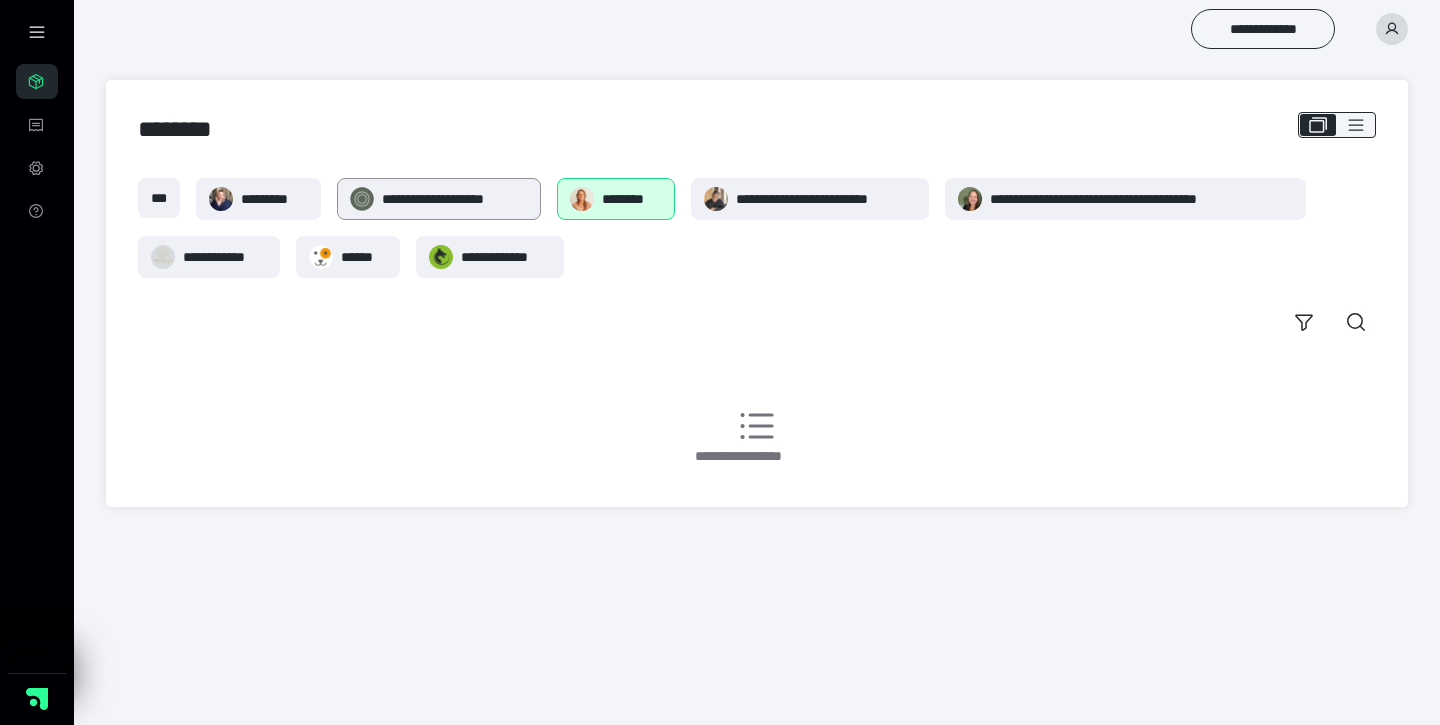 click on "**********" at bounding box center [455, 199] 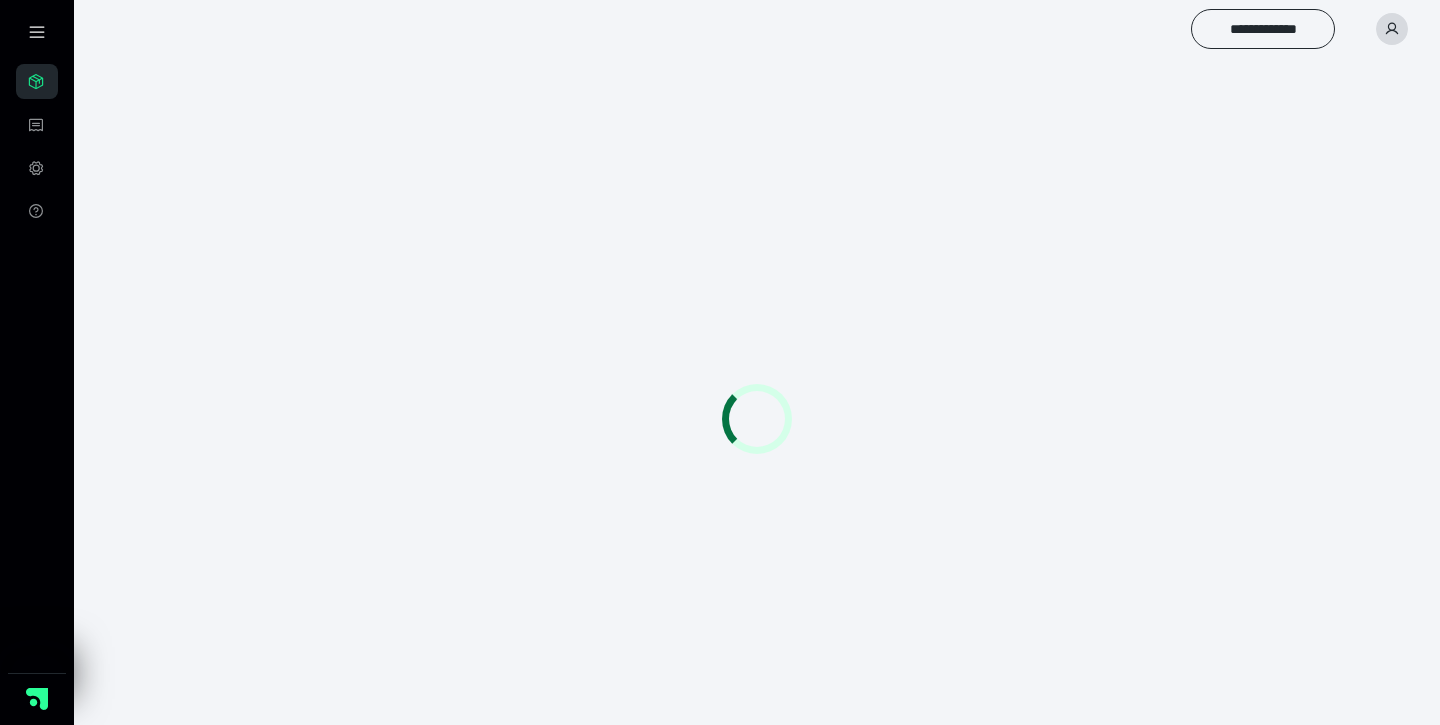 scroll, scrollTop: 0, scrollLeft: 0, axis: both 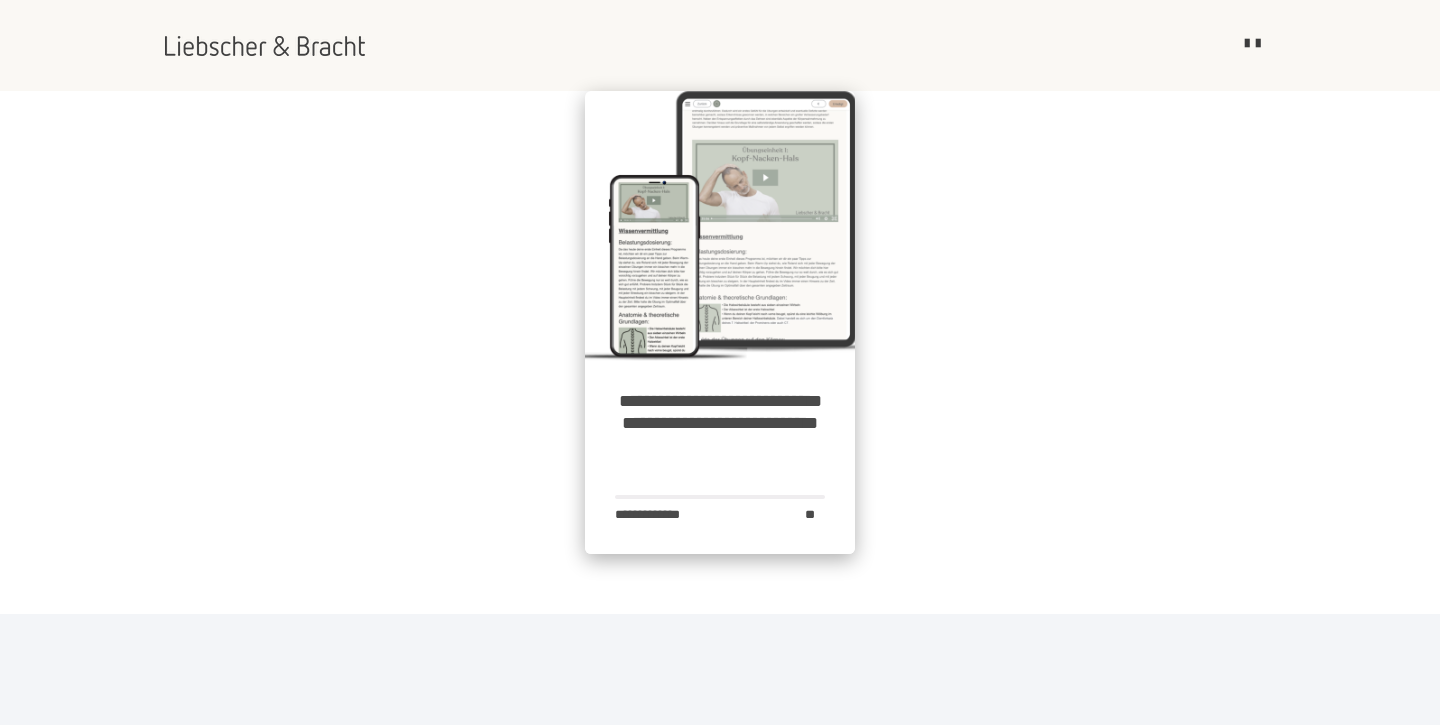 click at bounding box center (720, 226) 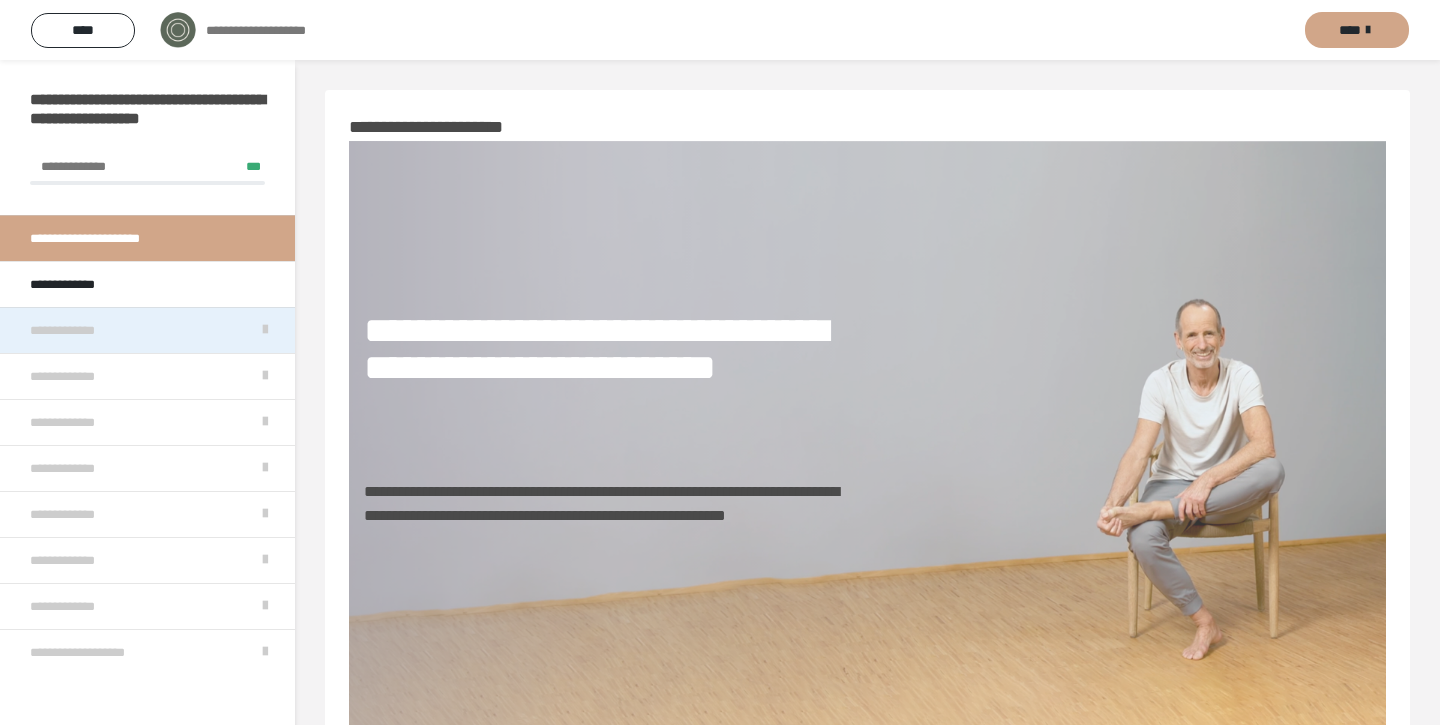click on "**********" at bounding box center [83, 330] 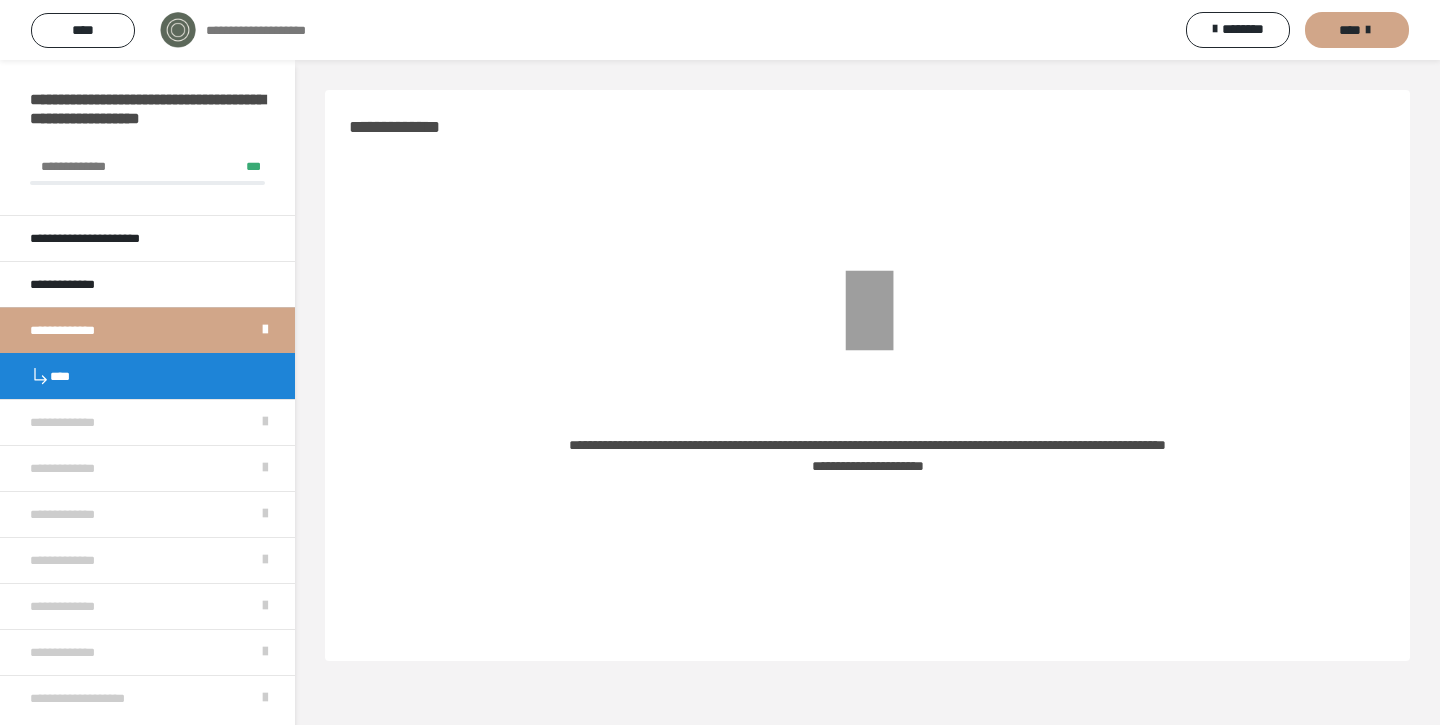 click on "****" at bounding box center [147, 376] 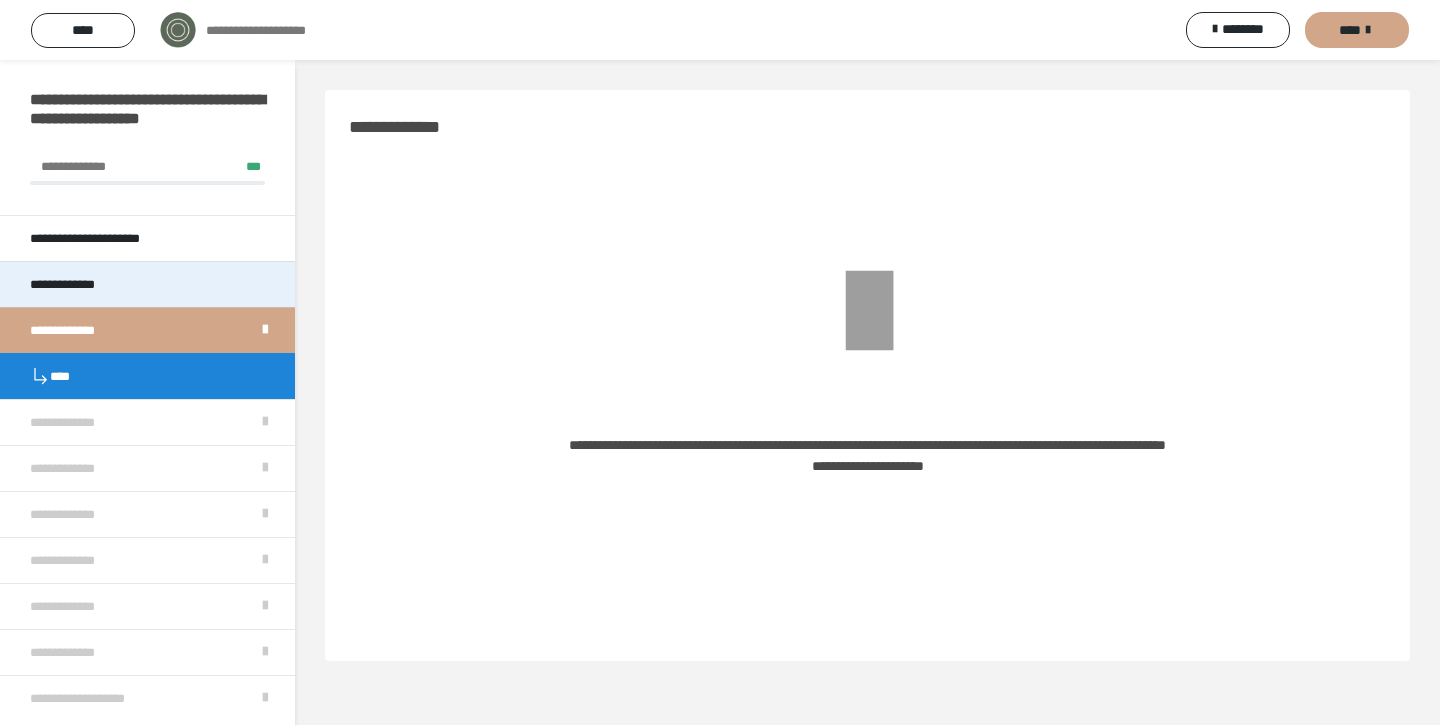 click on "**********" at bounding box center (81, 284) 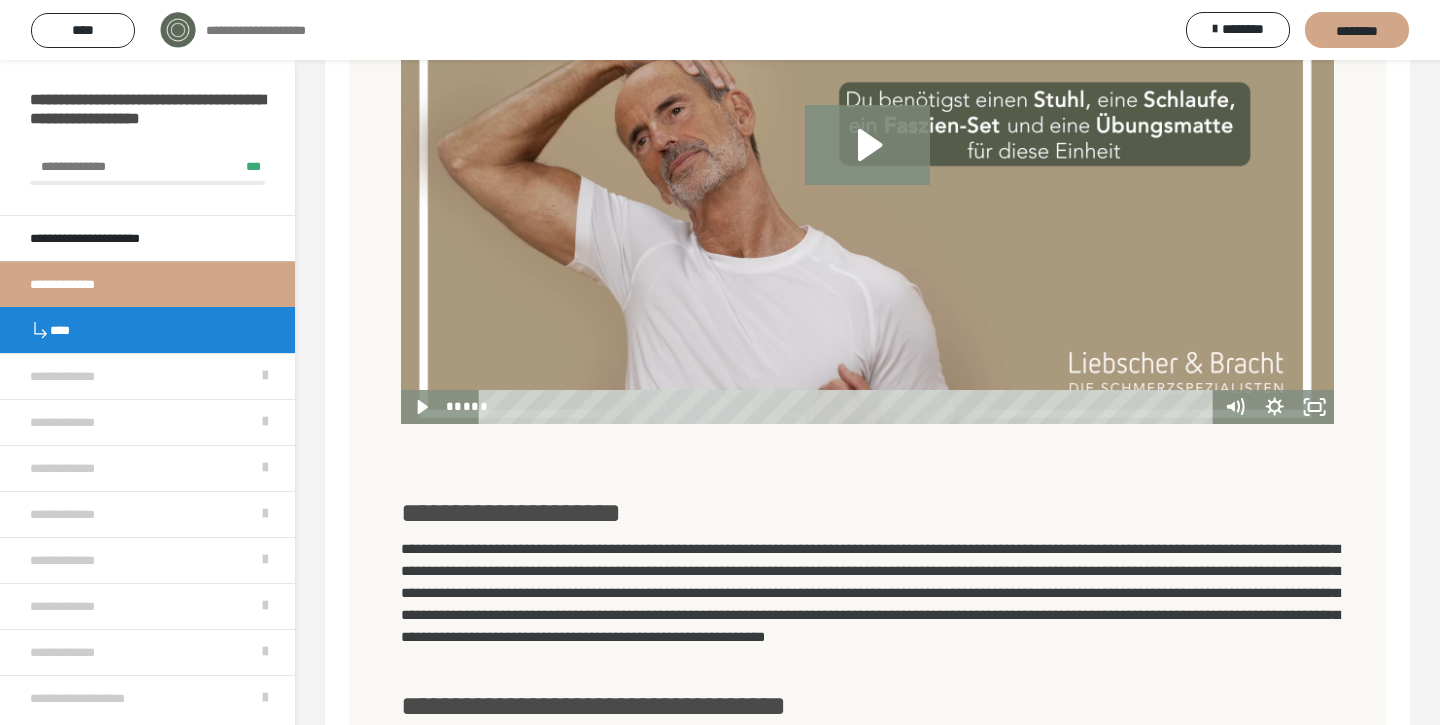 scroll, scrollTop: 1043, scrollLeft: 0, axis: vertical 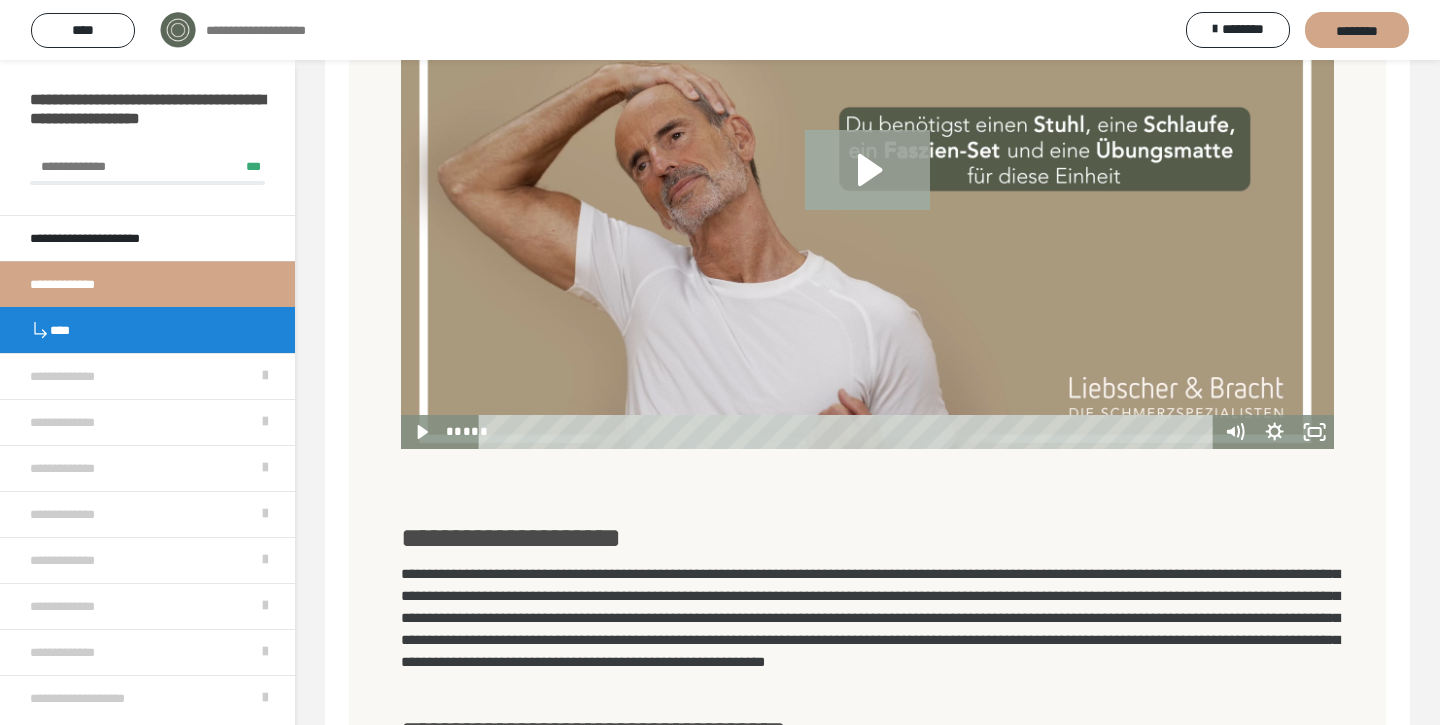 click 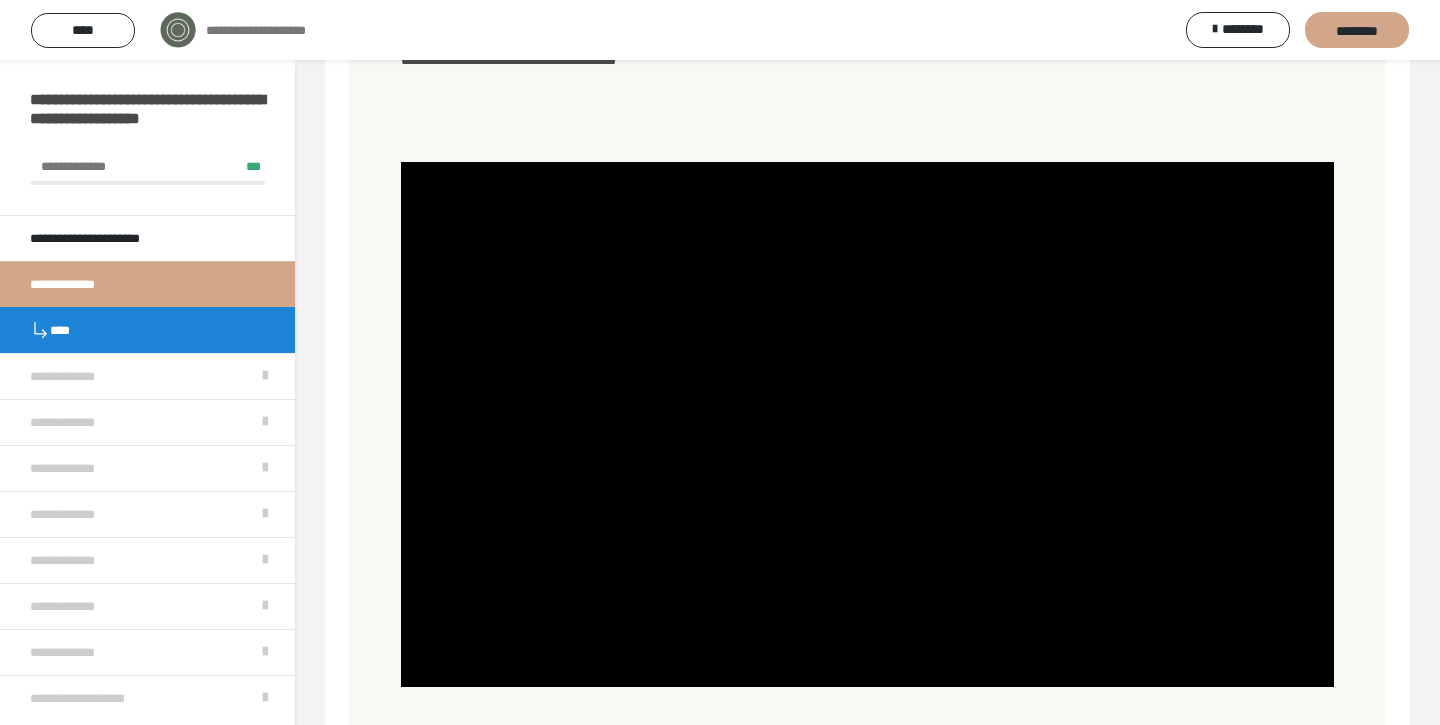 scroll, scrollTop: 823, scrollLeft: 0, axis: vertical 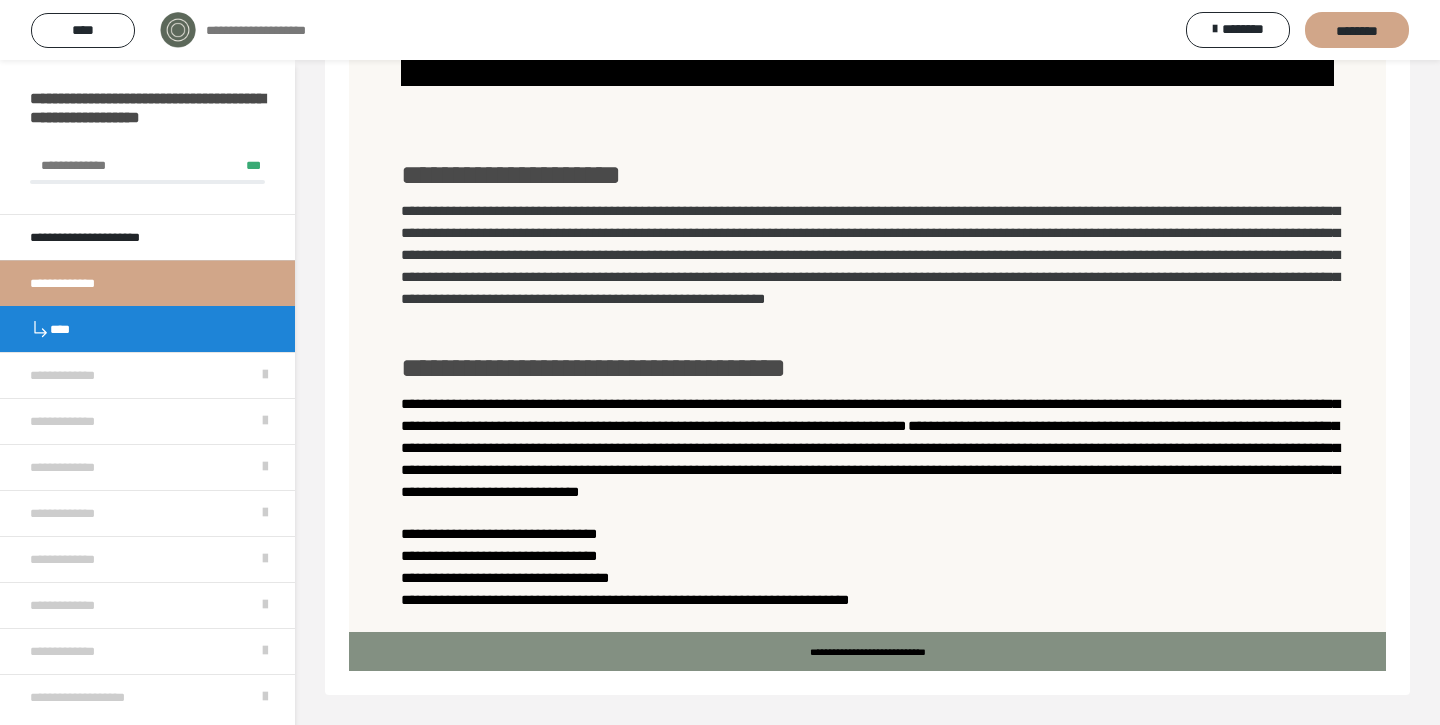 click on "****" at bounding box center [147, 329] 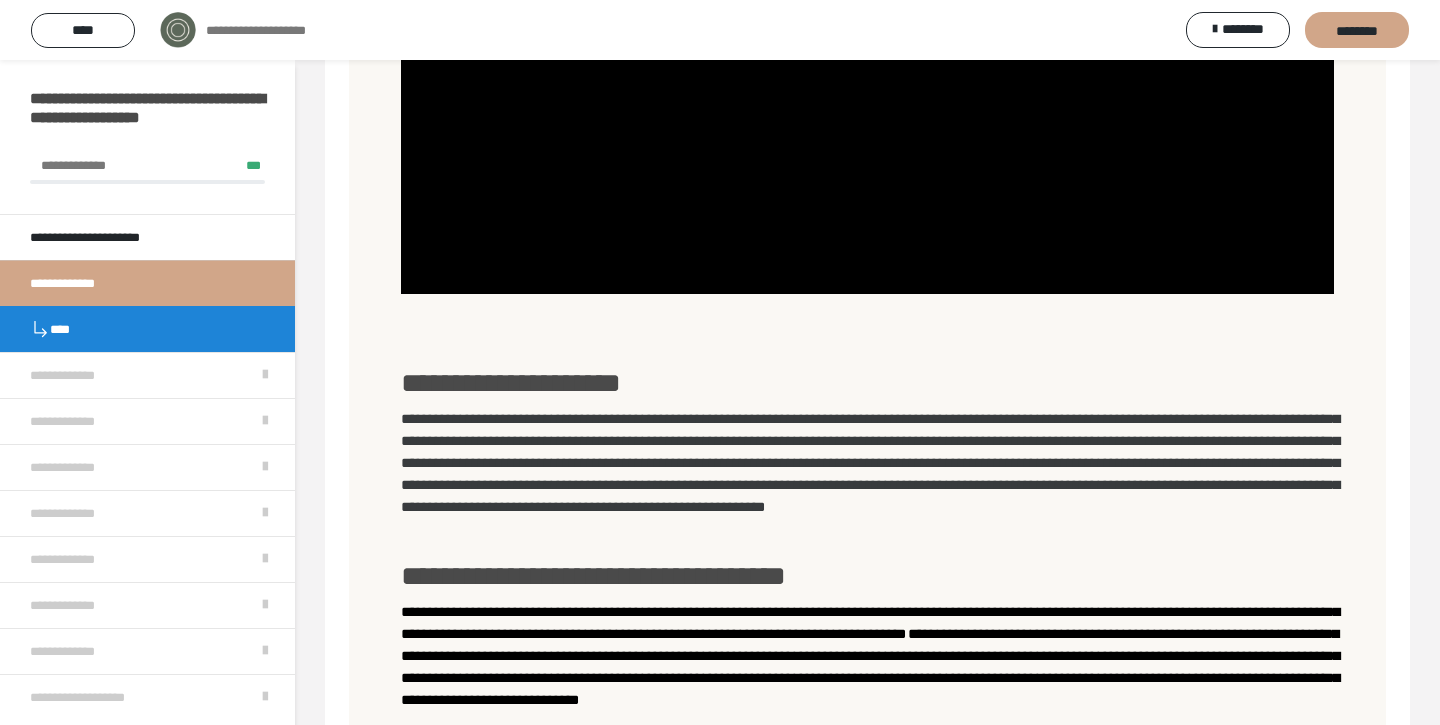 scroll, scrollTop: 1130, scrollLeft: 0, axis: vertical 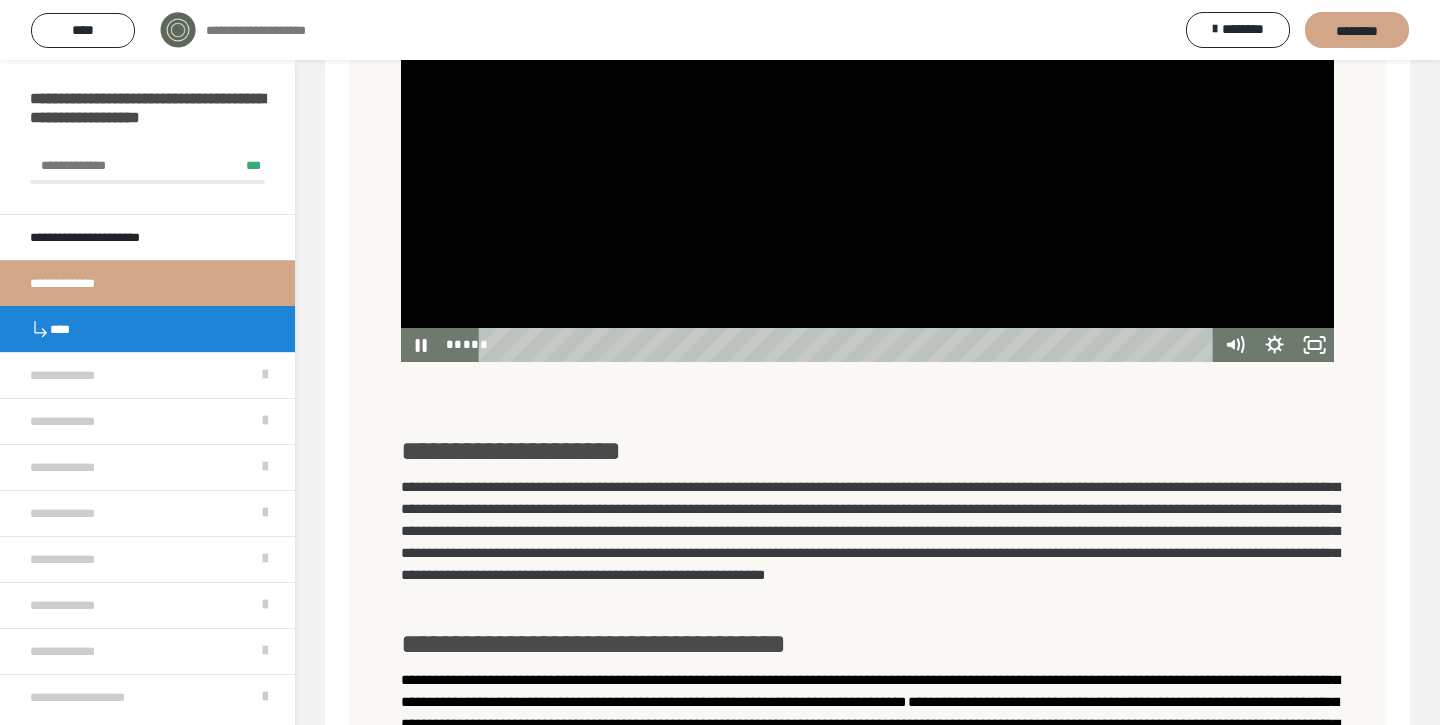 click at bounding box center (849, 345) 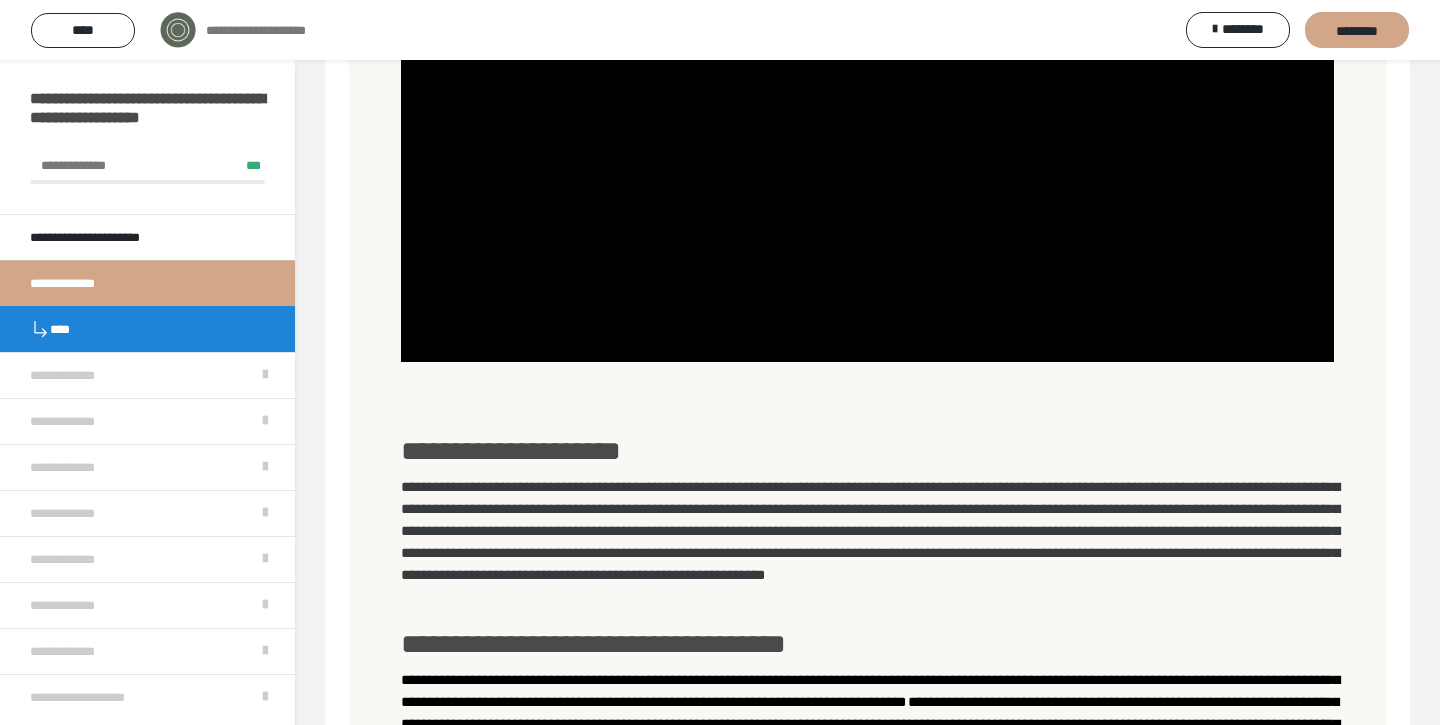click on "****" at bounding box center [147, 329] 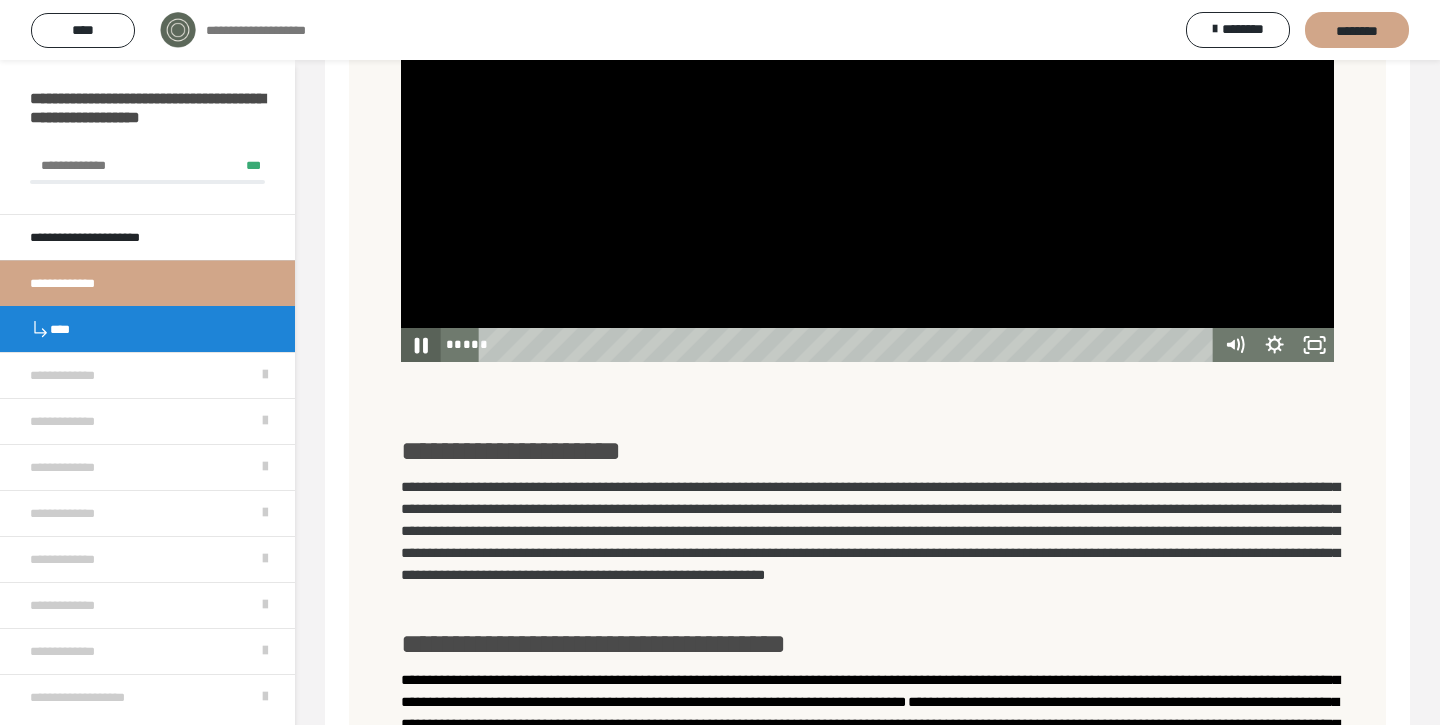 click 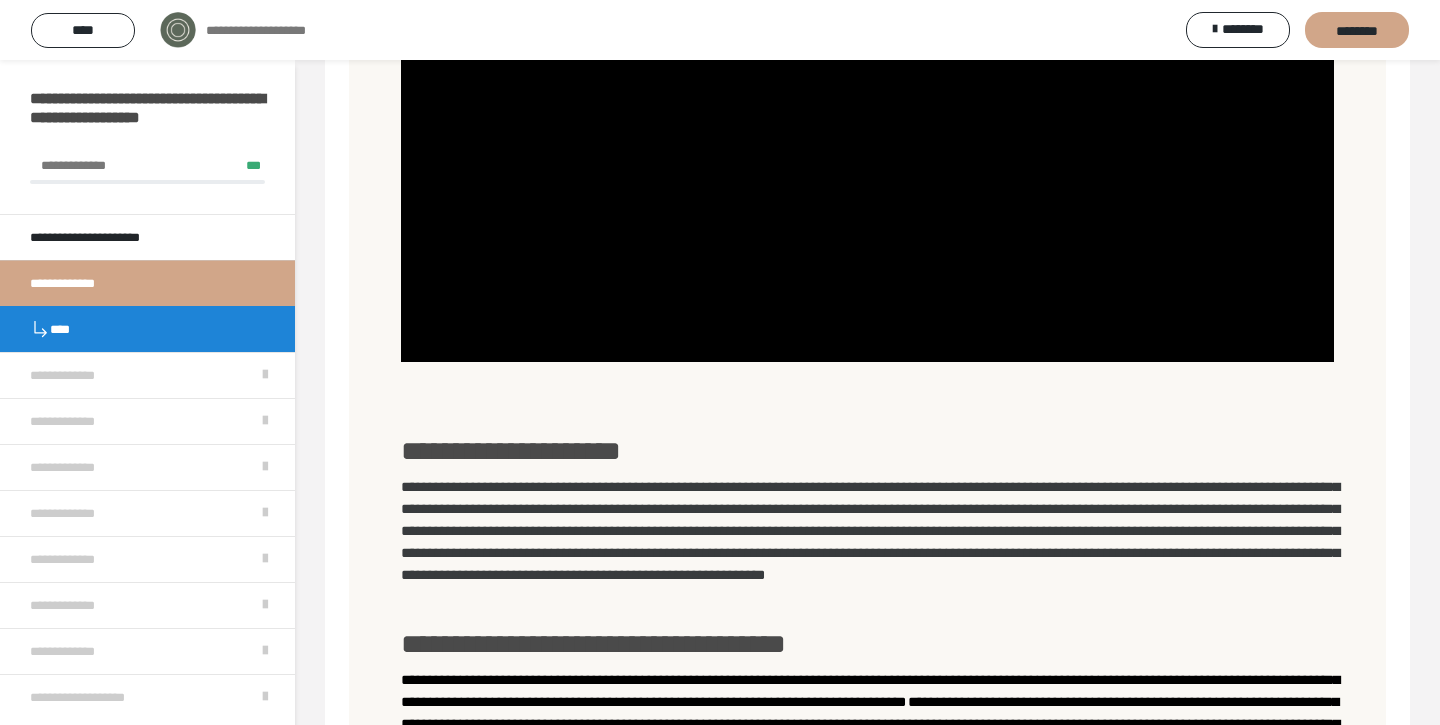 click on "**********" at bounding box center [147, 283] 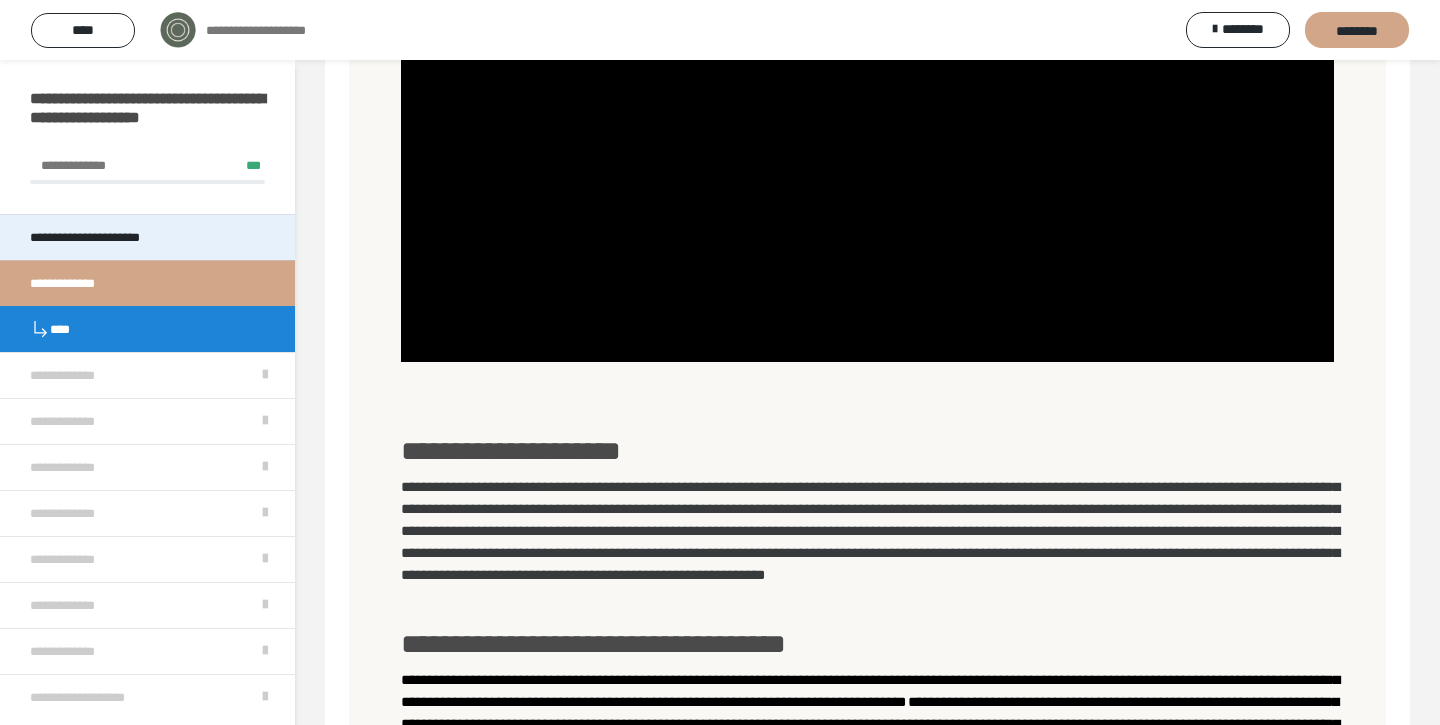 click on "**********" at bounding box center (104, 237) 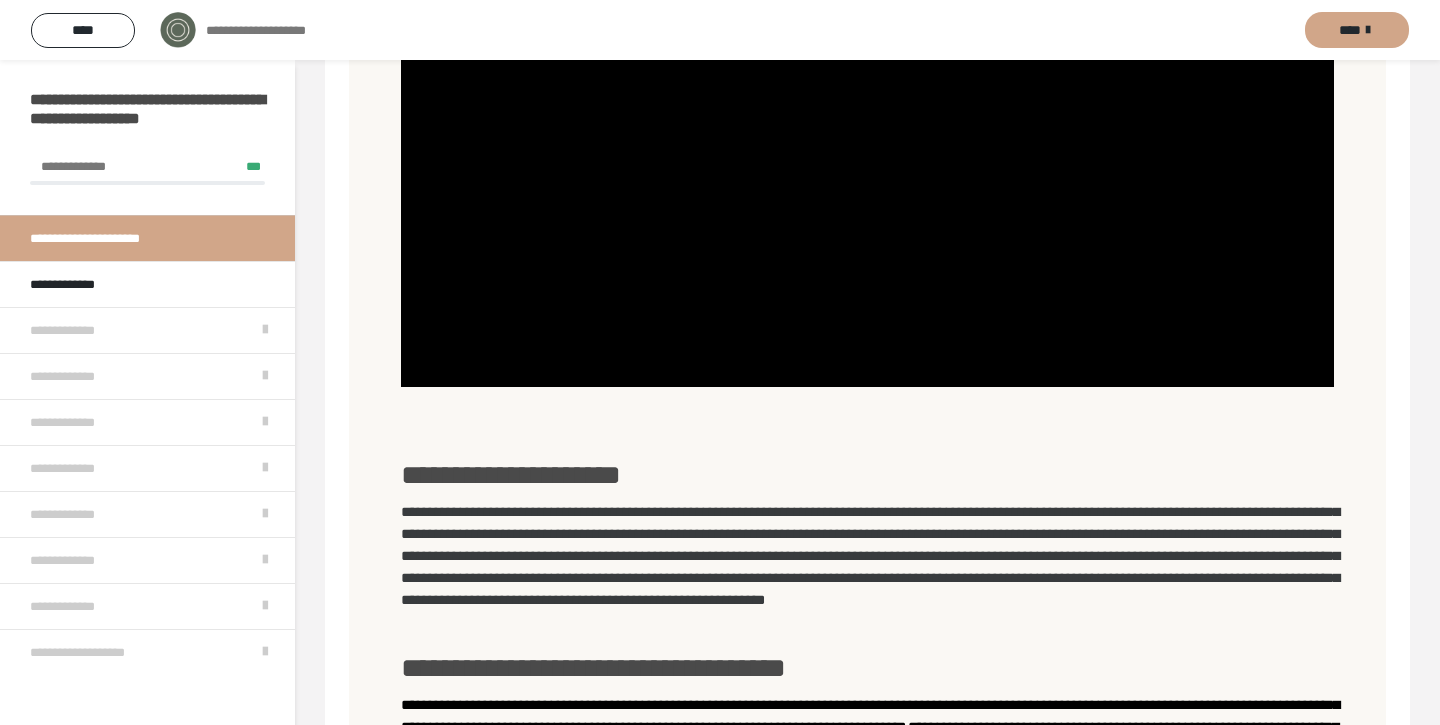 scroll, scrollTop: 0, scrollLeft: 0, axis: both 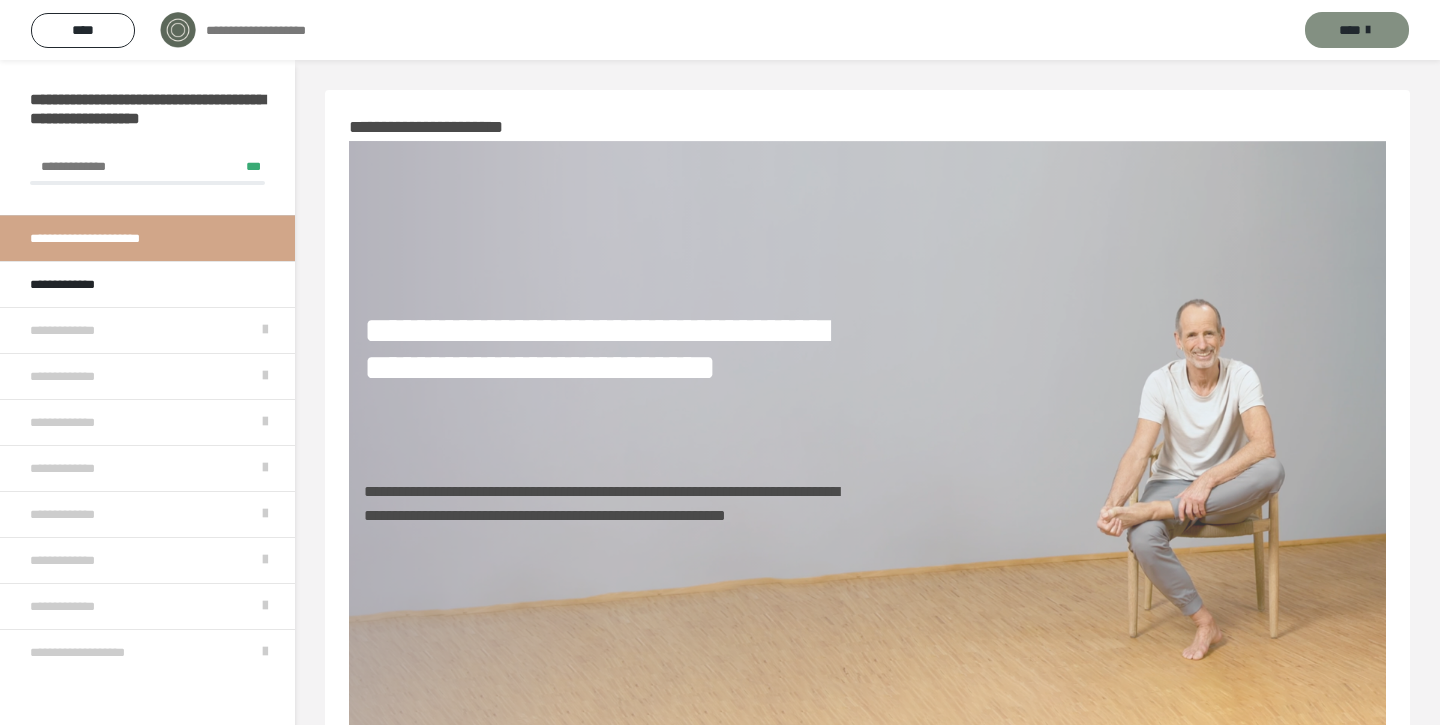 click on "****" at bounding box center [1350, 30] 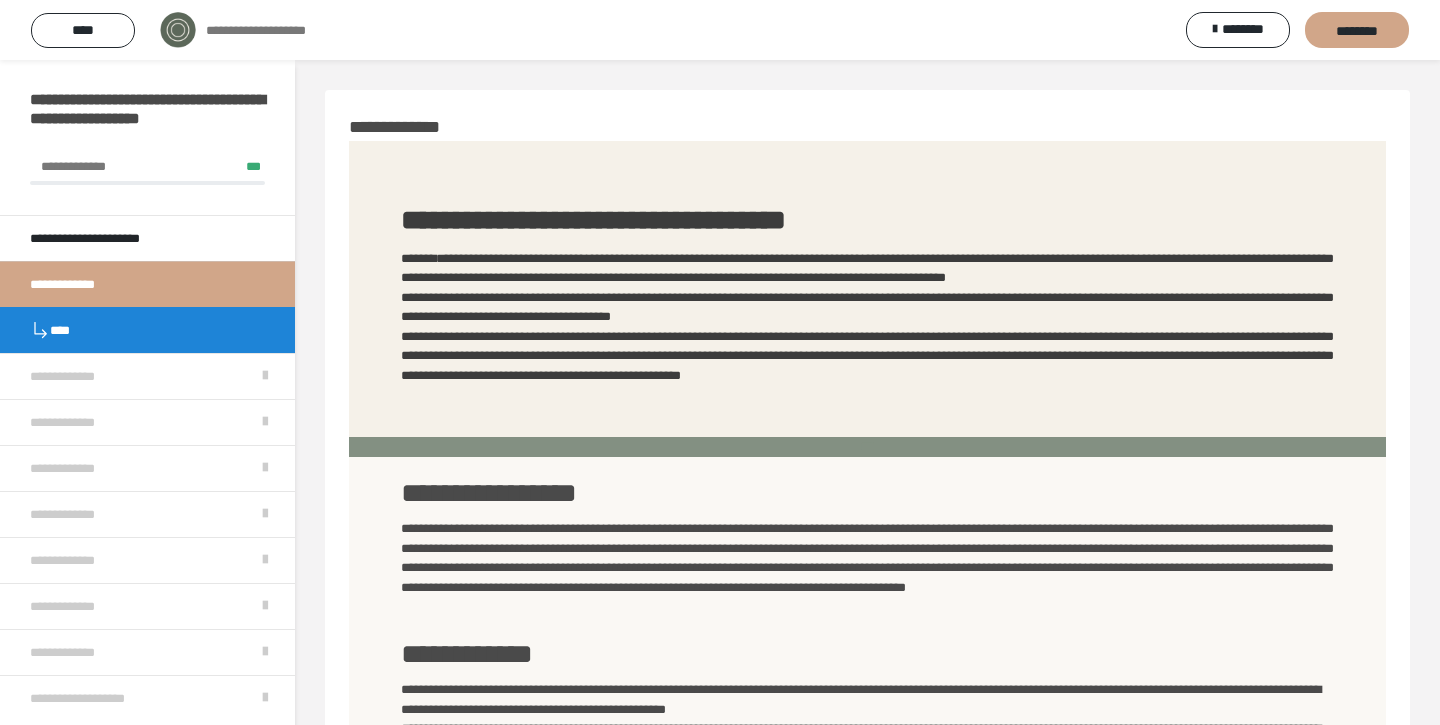 click on "********" at bounding box center [1357, 31] 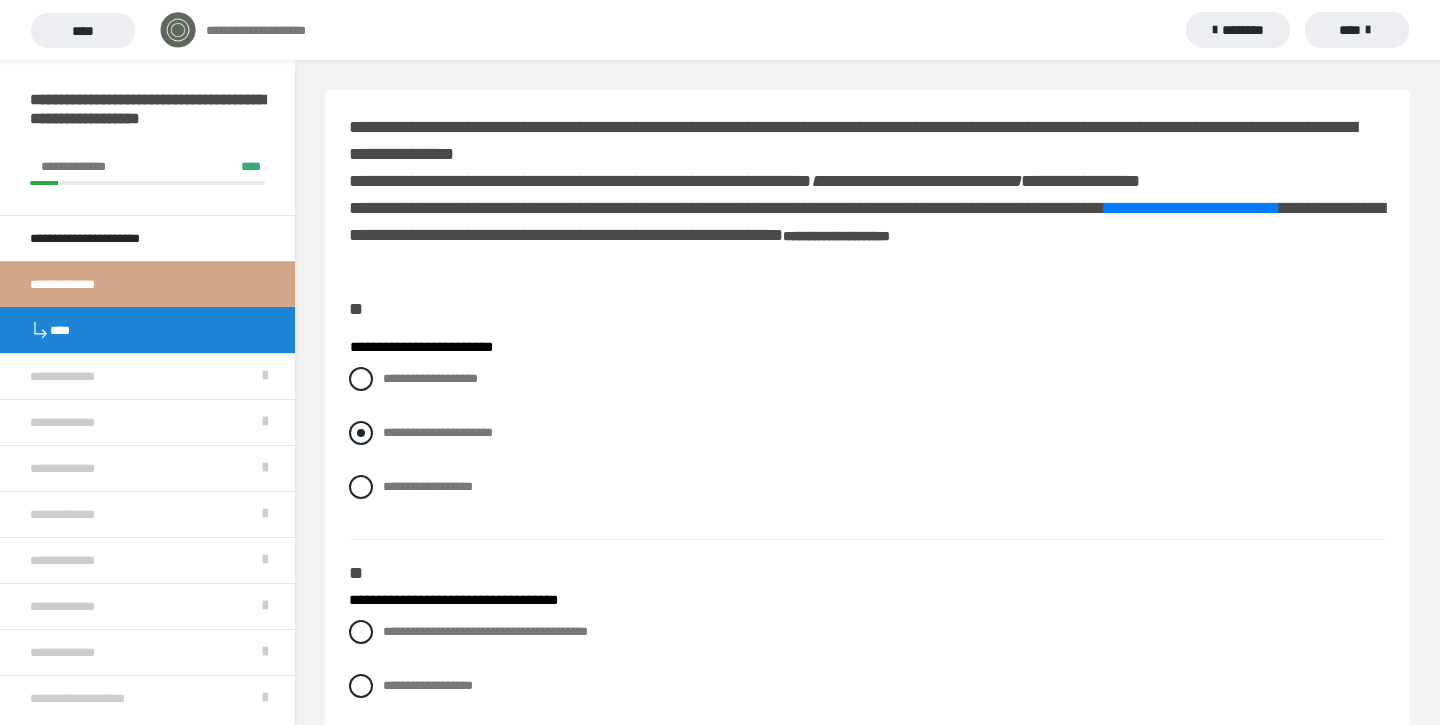 click at bounding box center (361, 433) 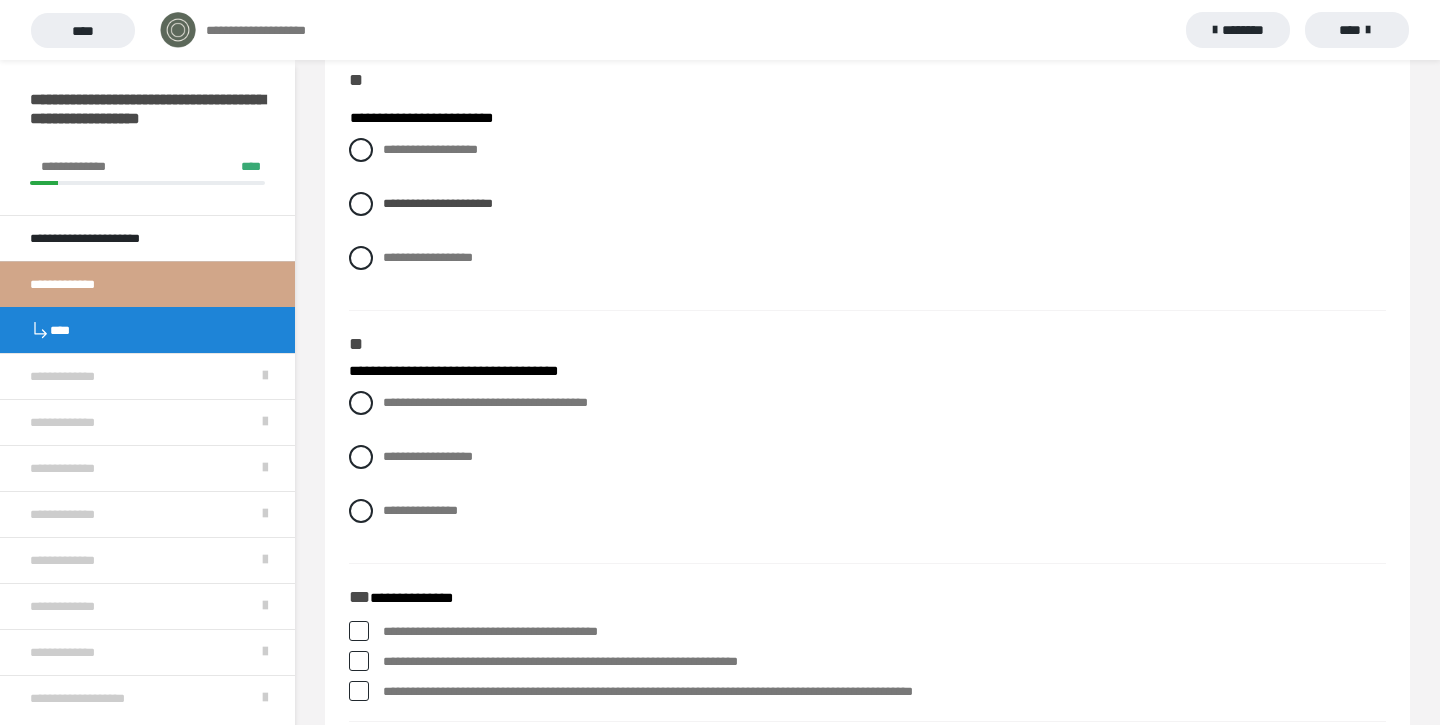 scroll, scrollTop: 232, scrollLeft: 0, axis: vertical 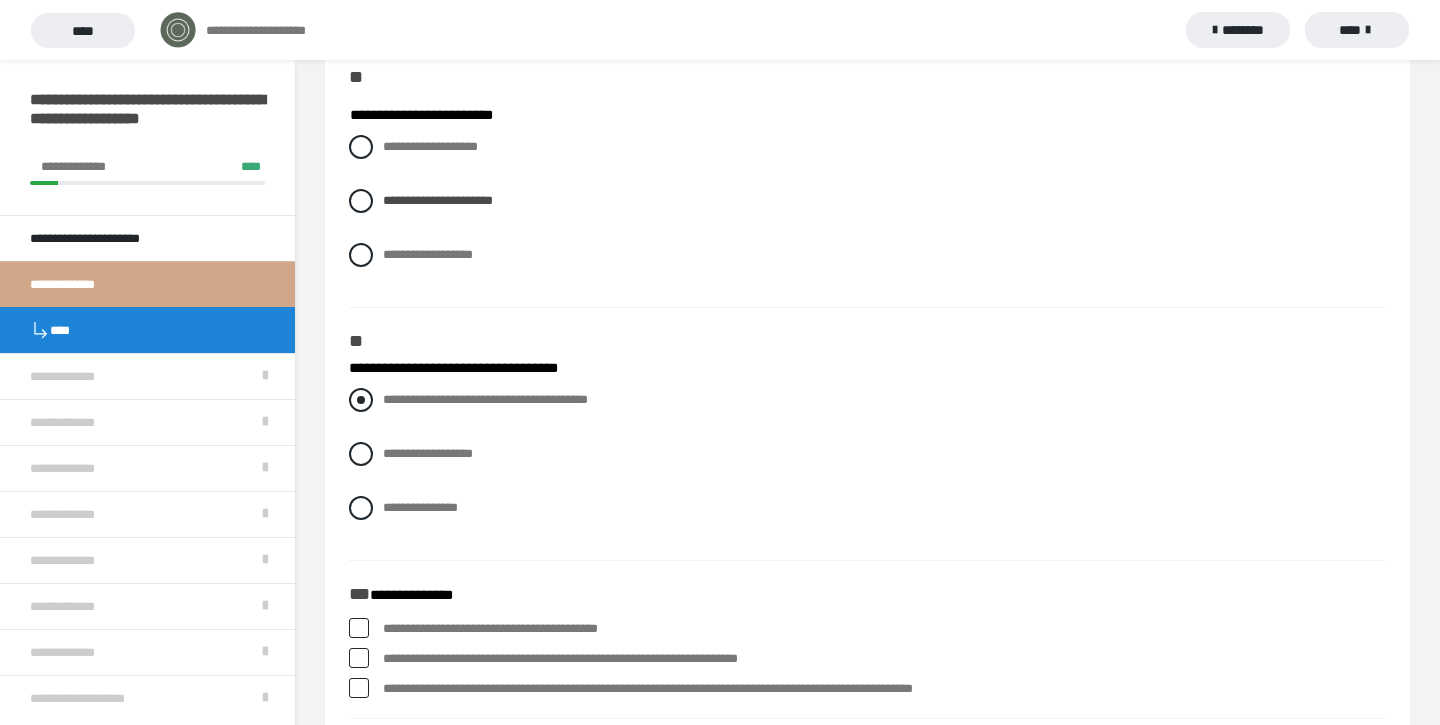 click at bounding box center [361, 400] 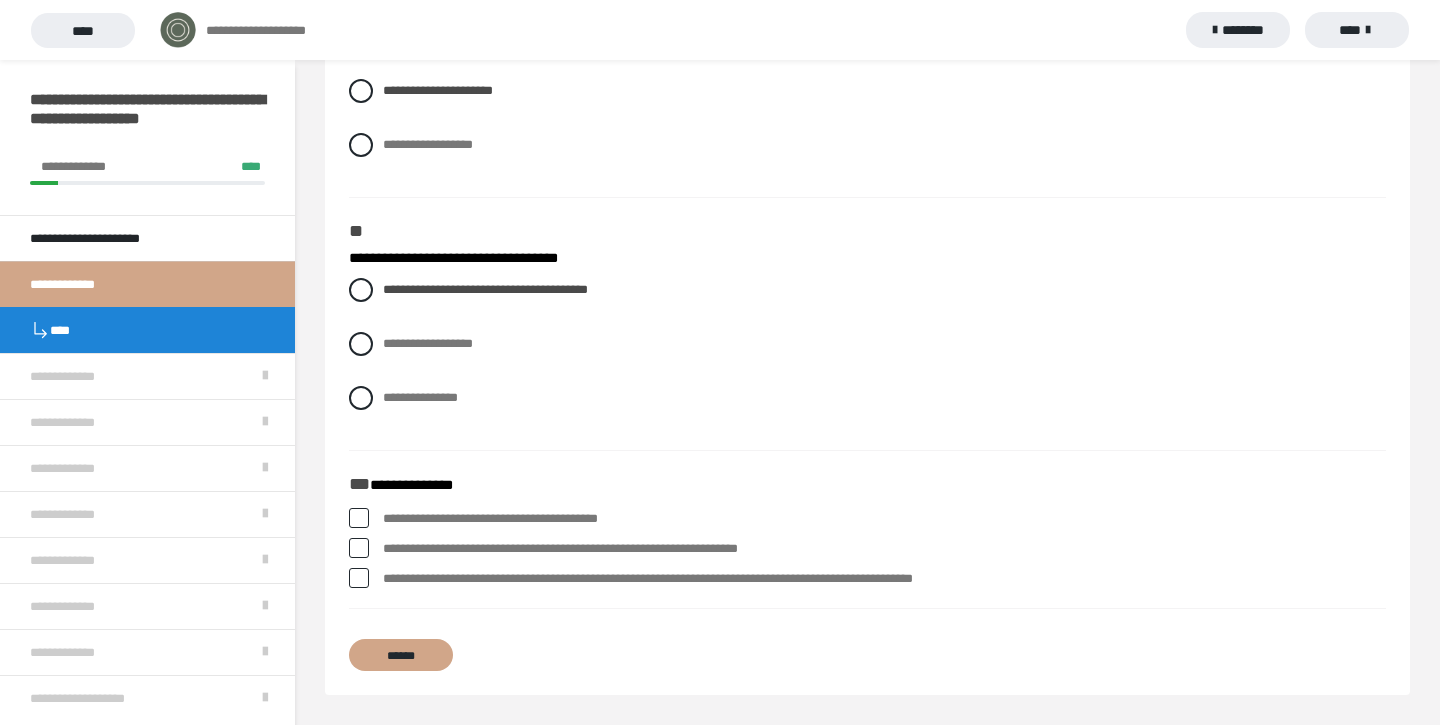 scroll, scrollTop: 342, scrollLeft: 0, axis: vertical 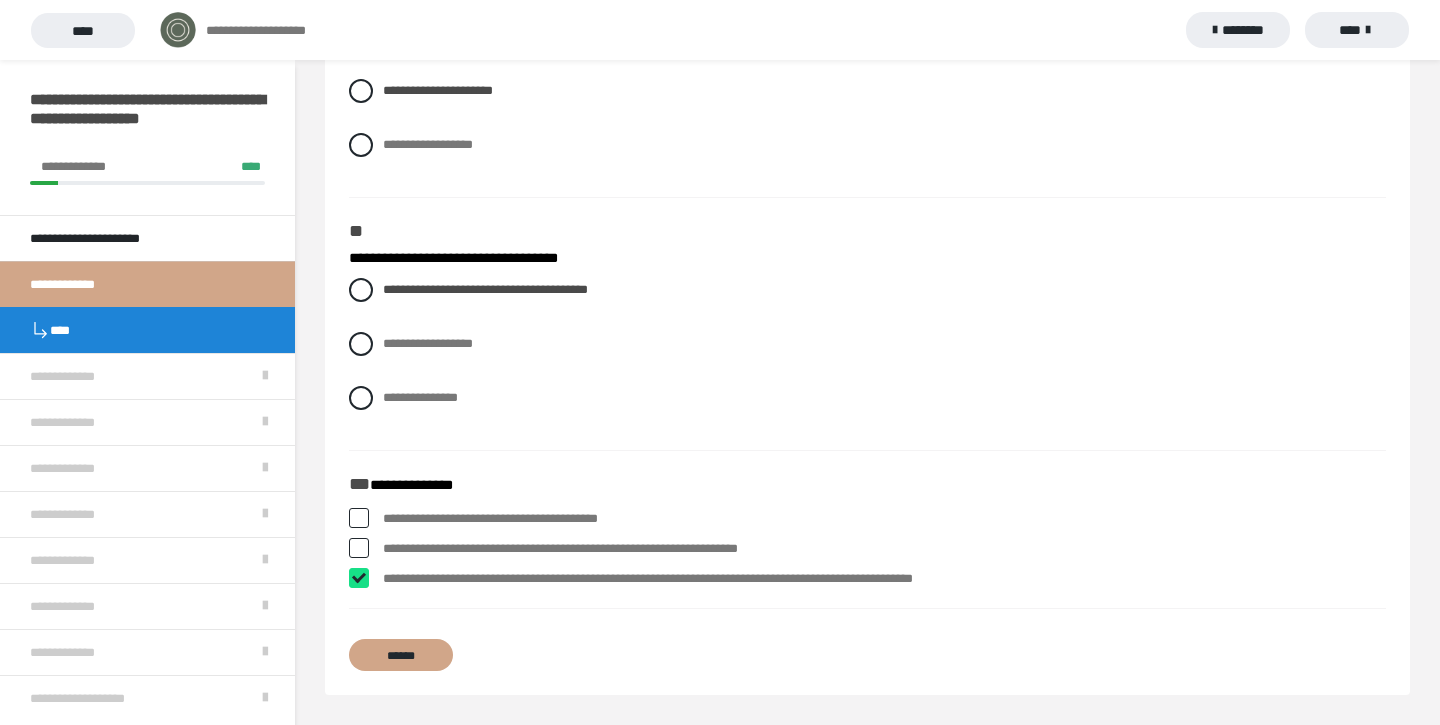 checkbox on "****" 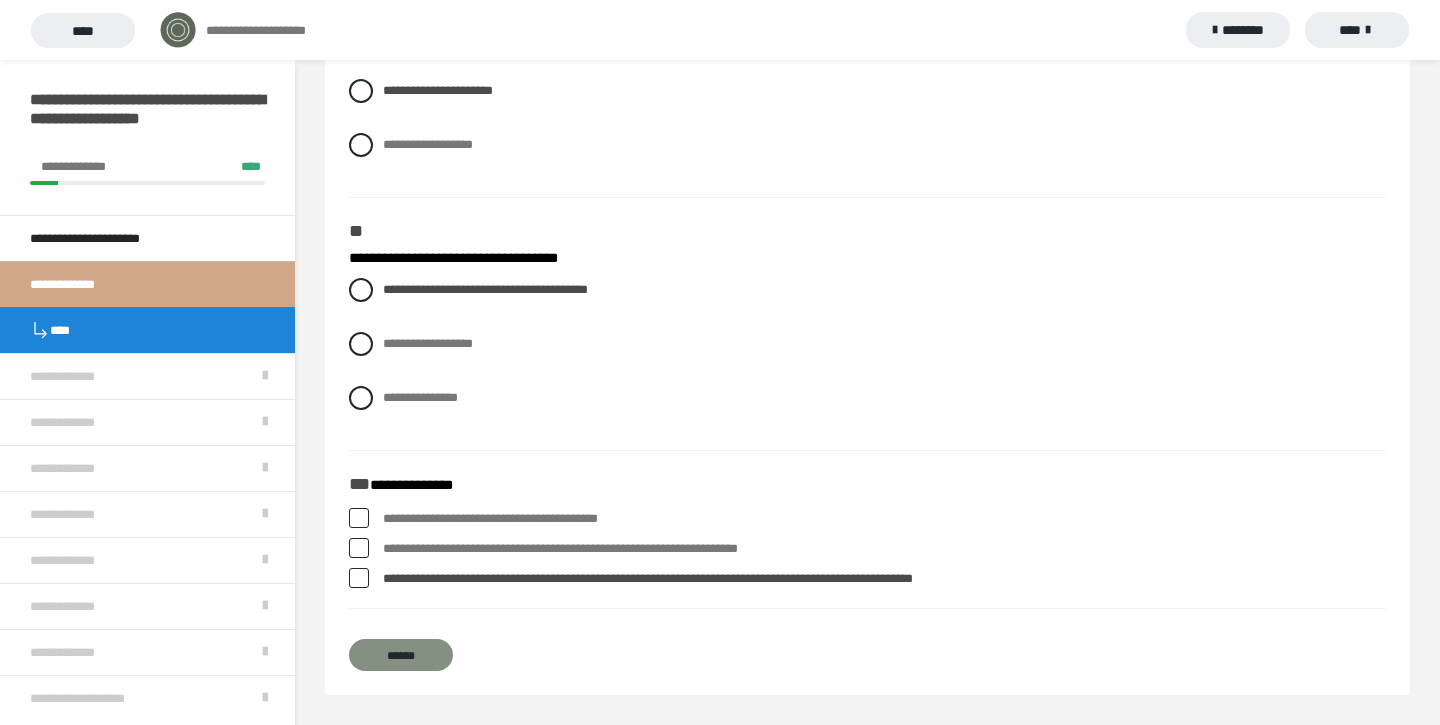 click on "******" at bounding box center [401, 655] 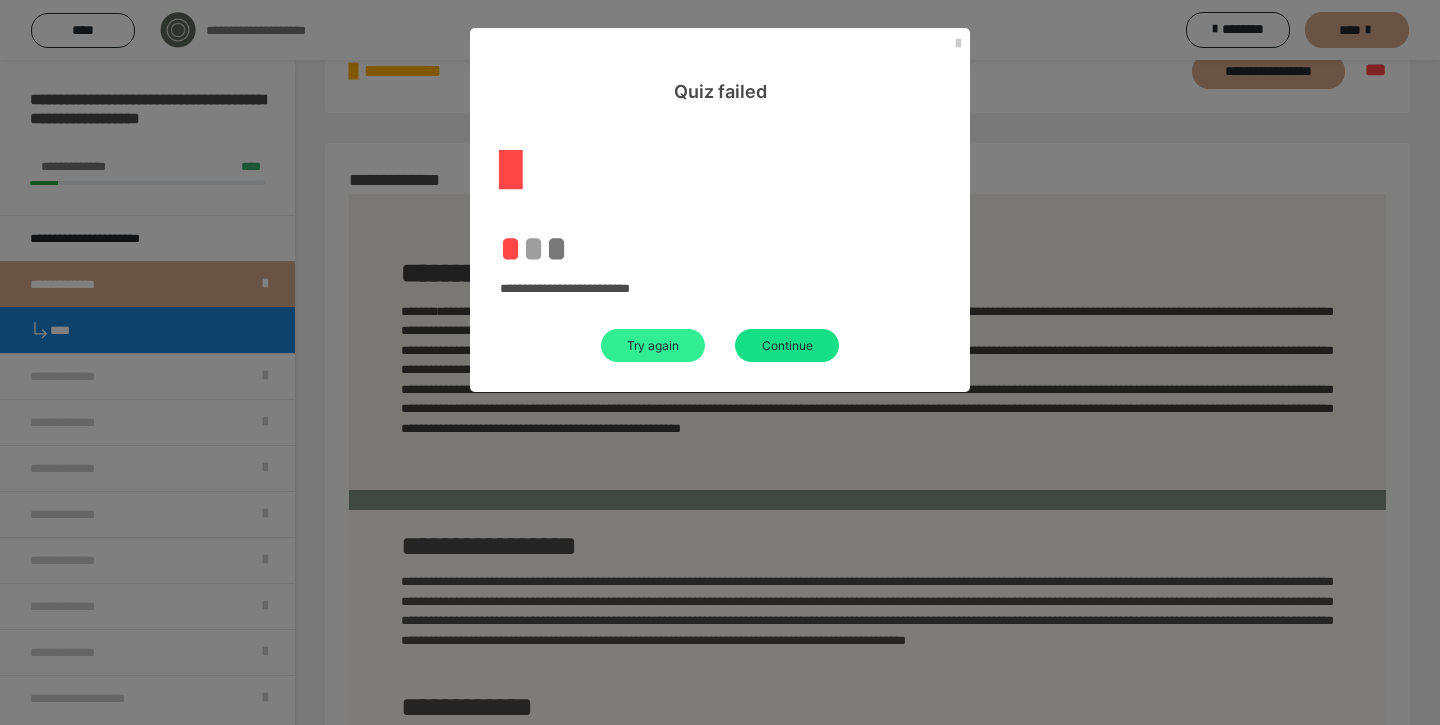 click on "Try again" at bounding box center (653, 345) 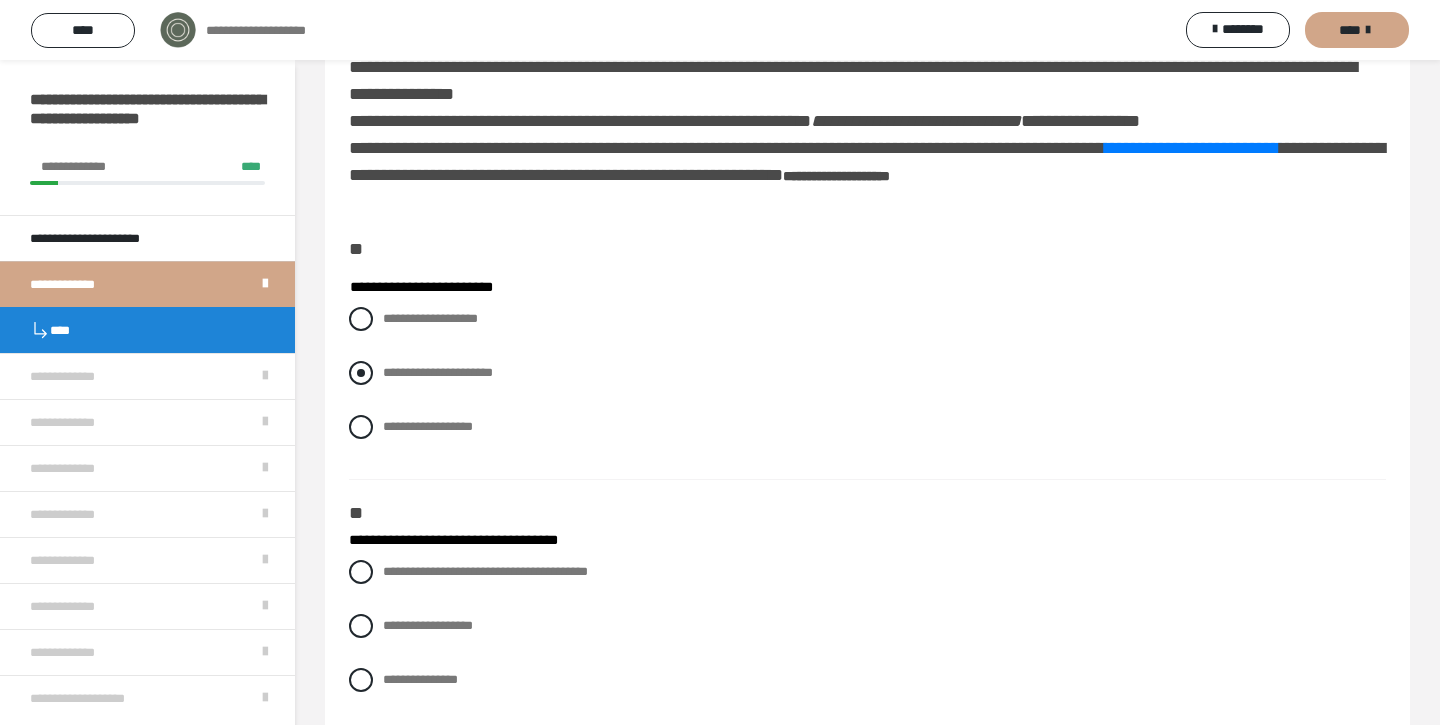 click at bounding box center (361, 373) 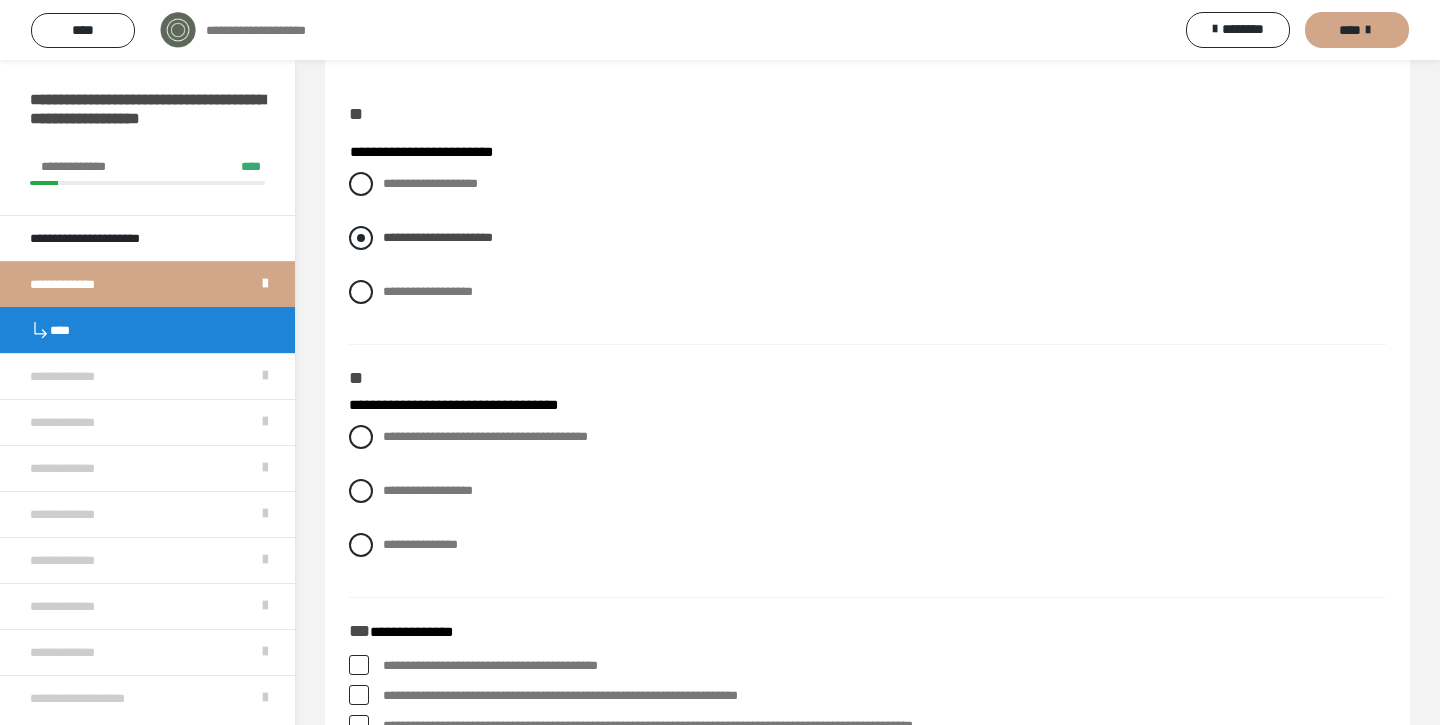 scroll, scrollTop: 198, scrollLeft: 0, axis: vertical 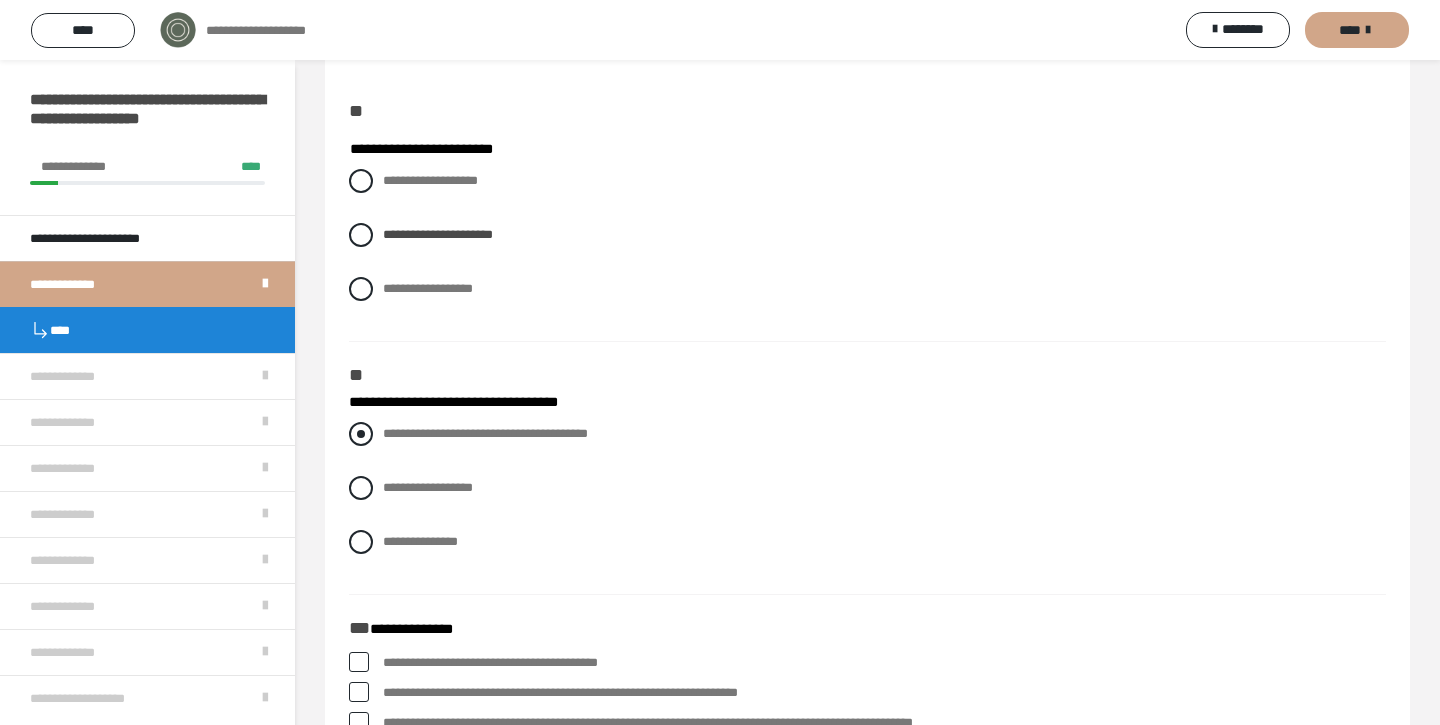 click at bounding box center [361, 434] 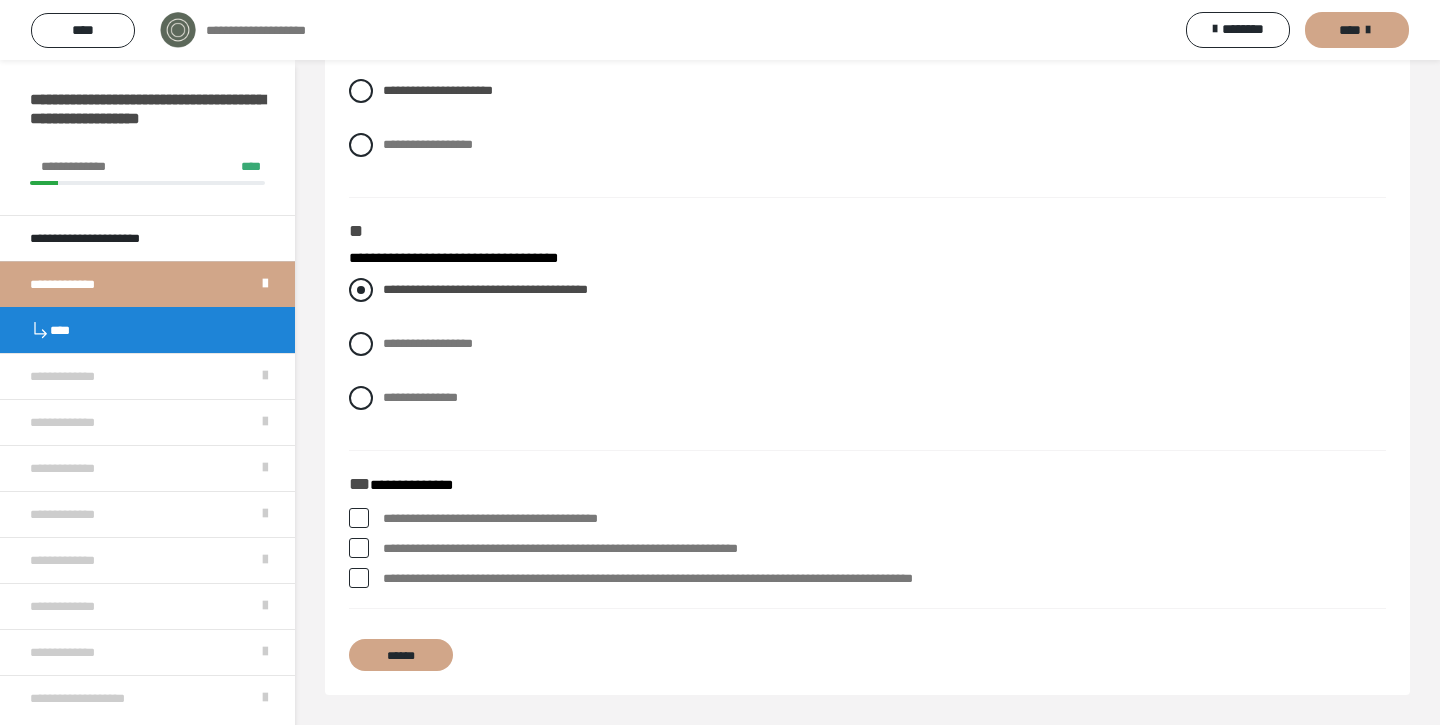 scroll, scrollTop: 342, scrollLeft: 0, axis: vertical 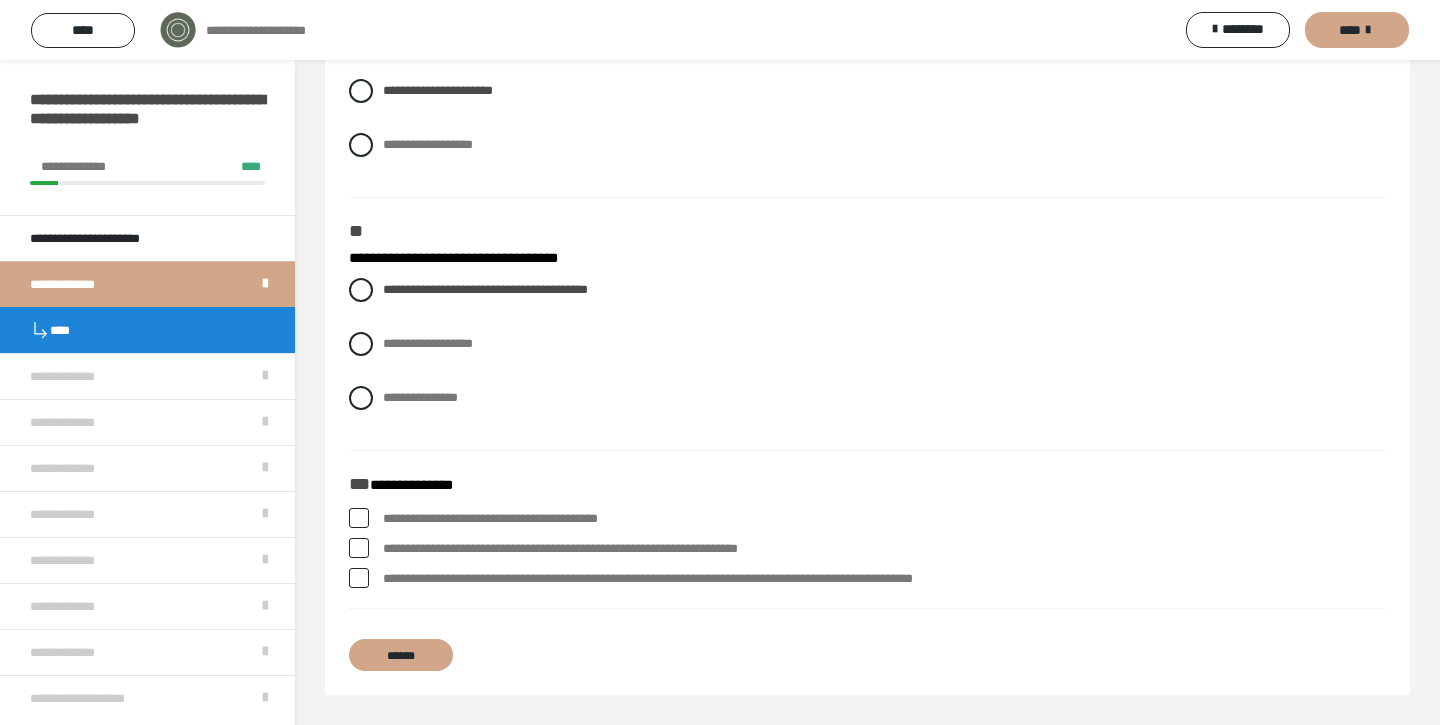 click at bounding box center (359, 548) 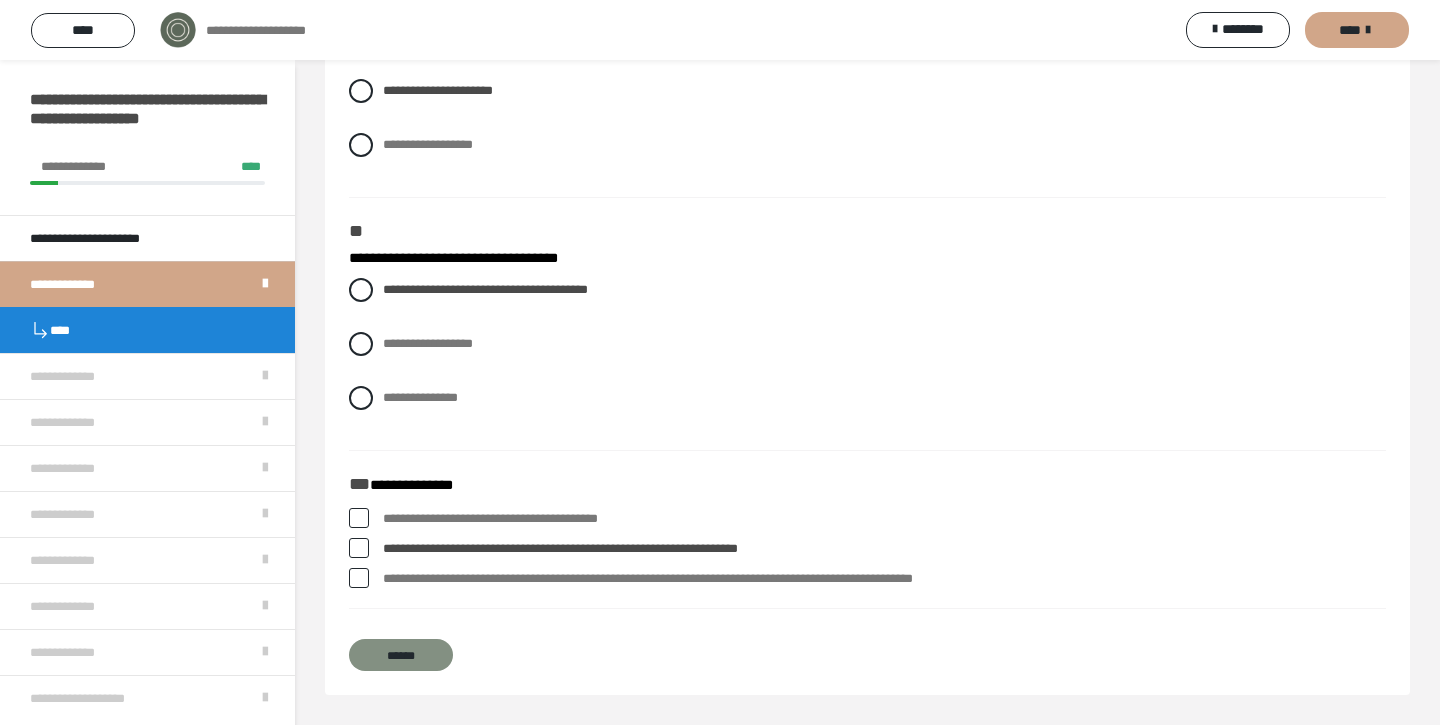 click on "******" at bounding box center [401, 655] 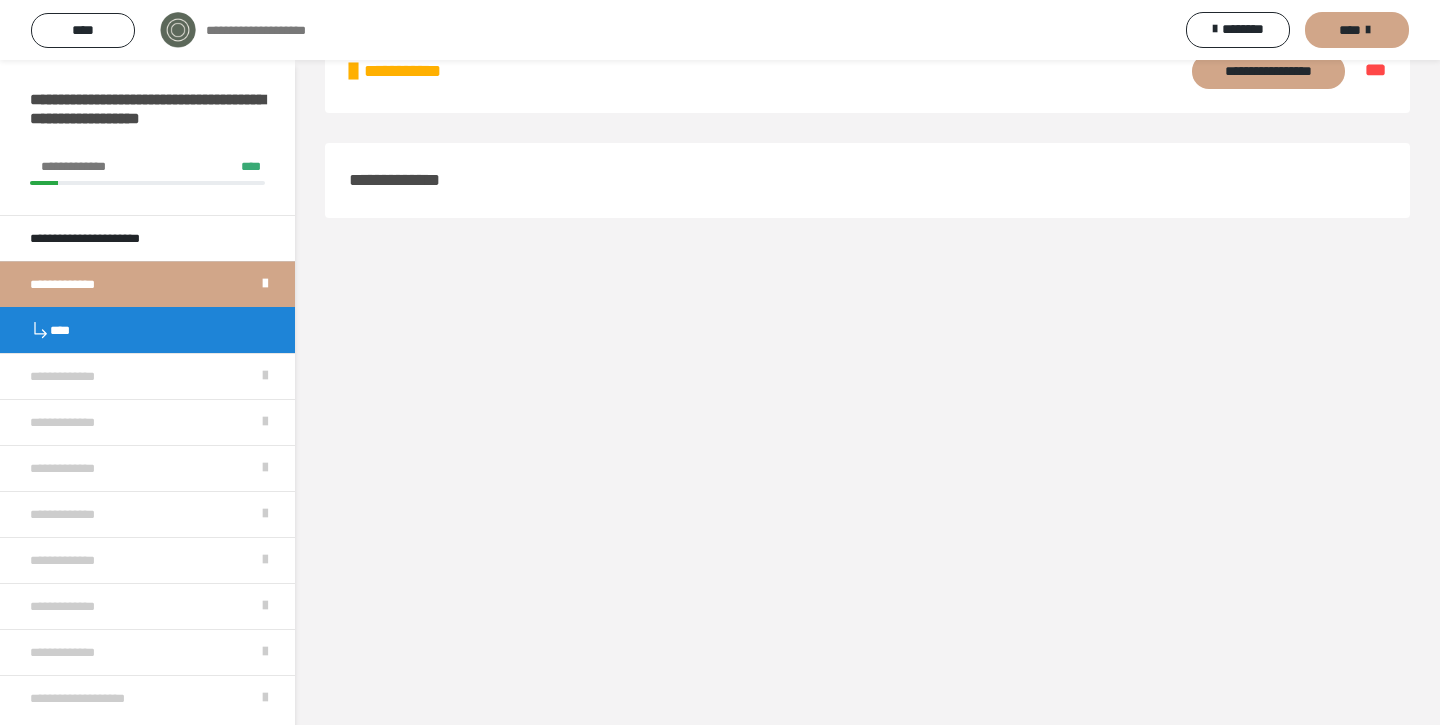 scroll, scrollTop: 60, scrollLeft: 0, axis: vertical 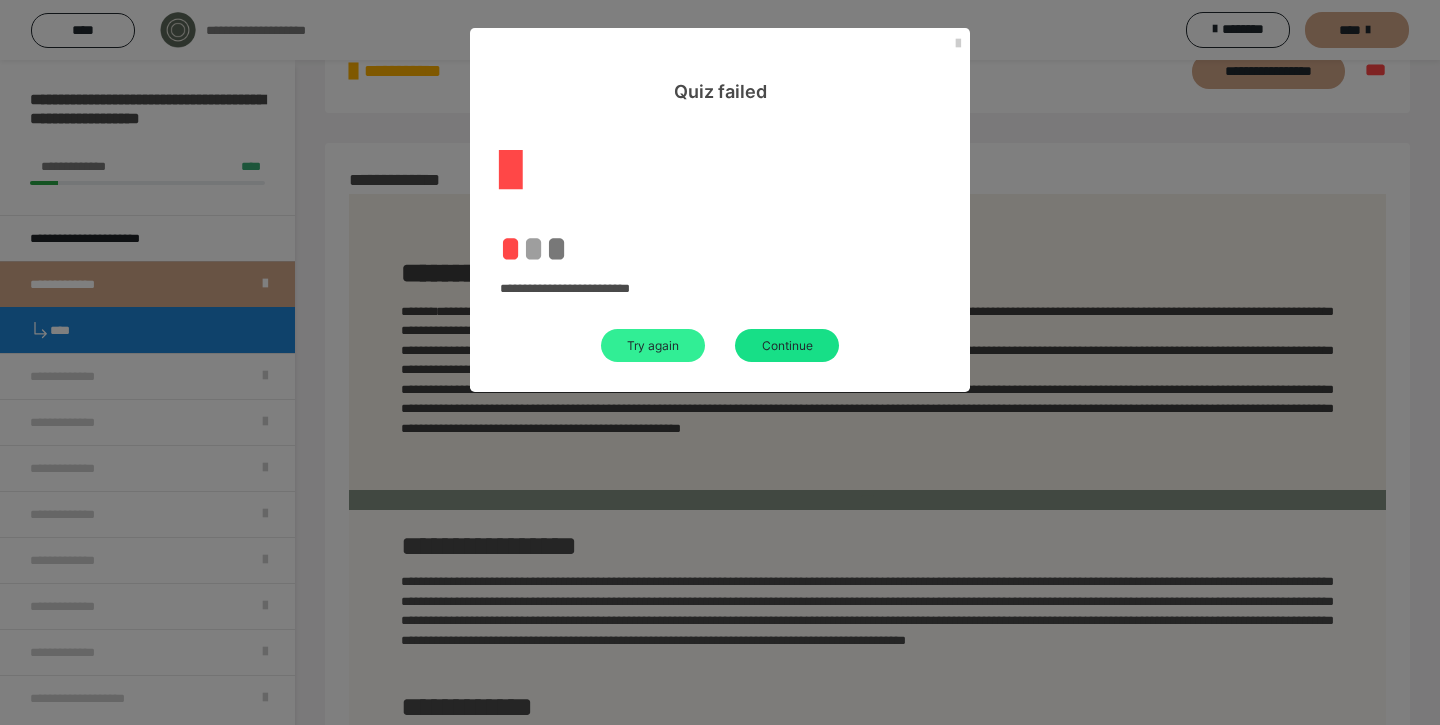 click on "Try again" at bounding box center [653, 345] 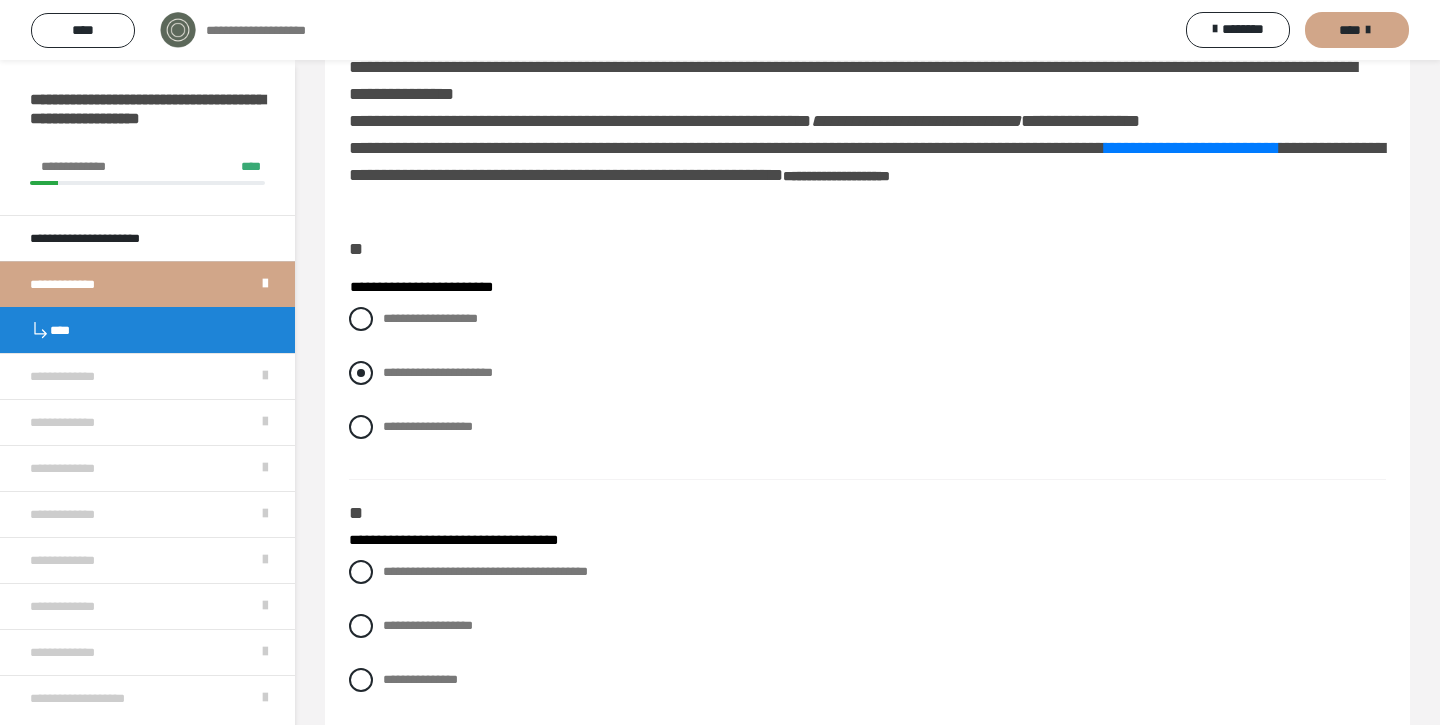 click at bounding box center [361, 373] 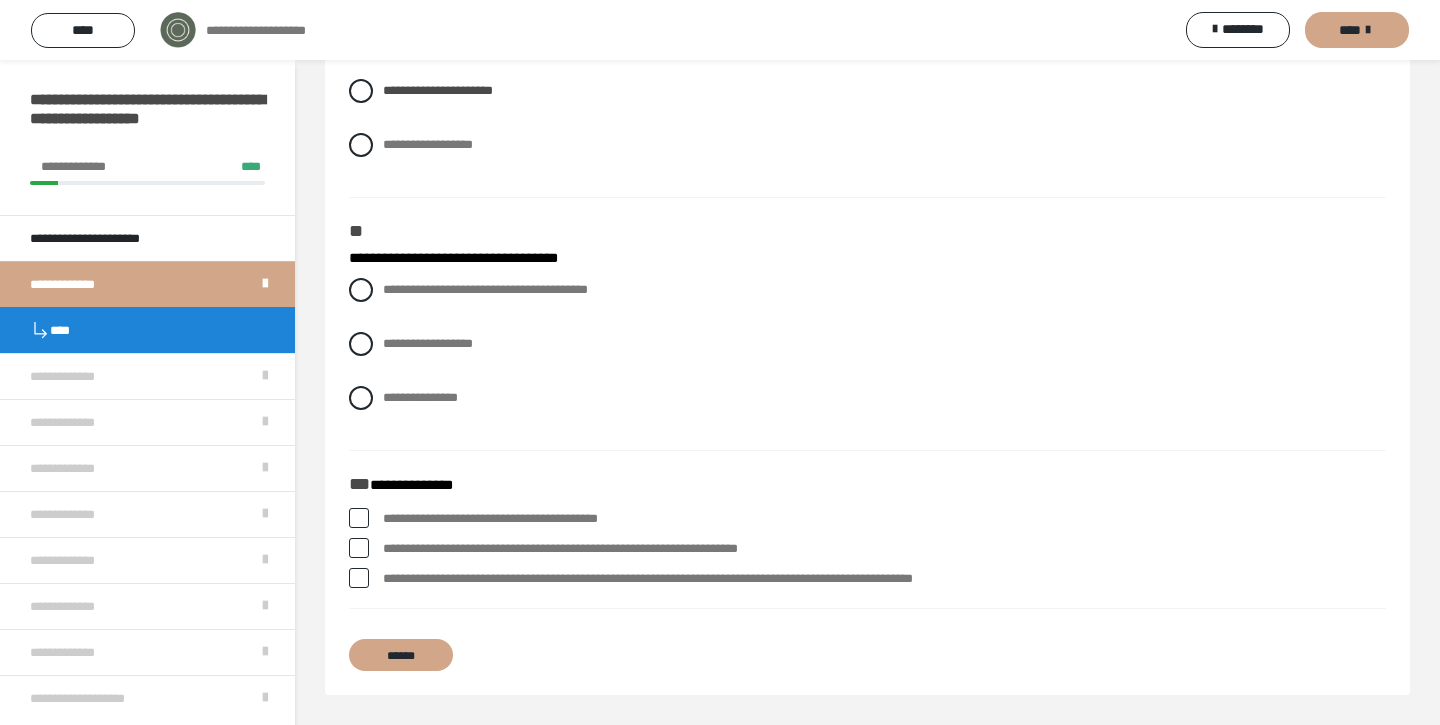 scroll, scrollTop: 342, scrollLeft: 0, axis: vertical 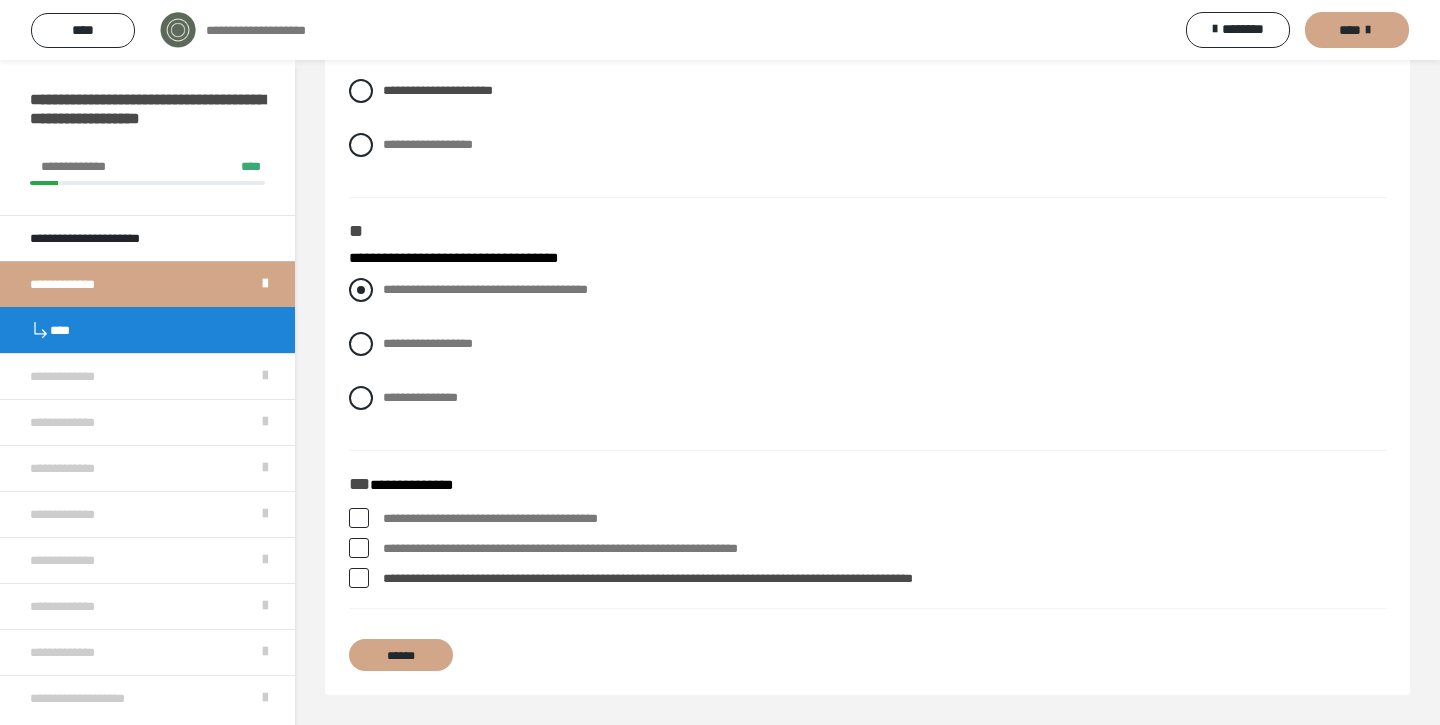 click at bounding box center (361, 290) 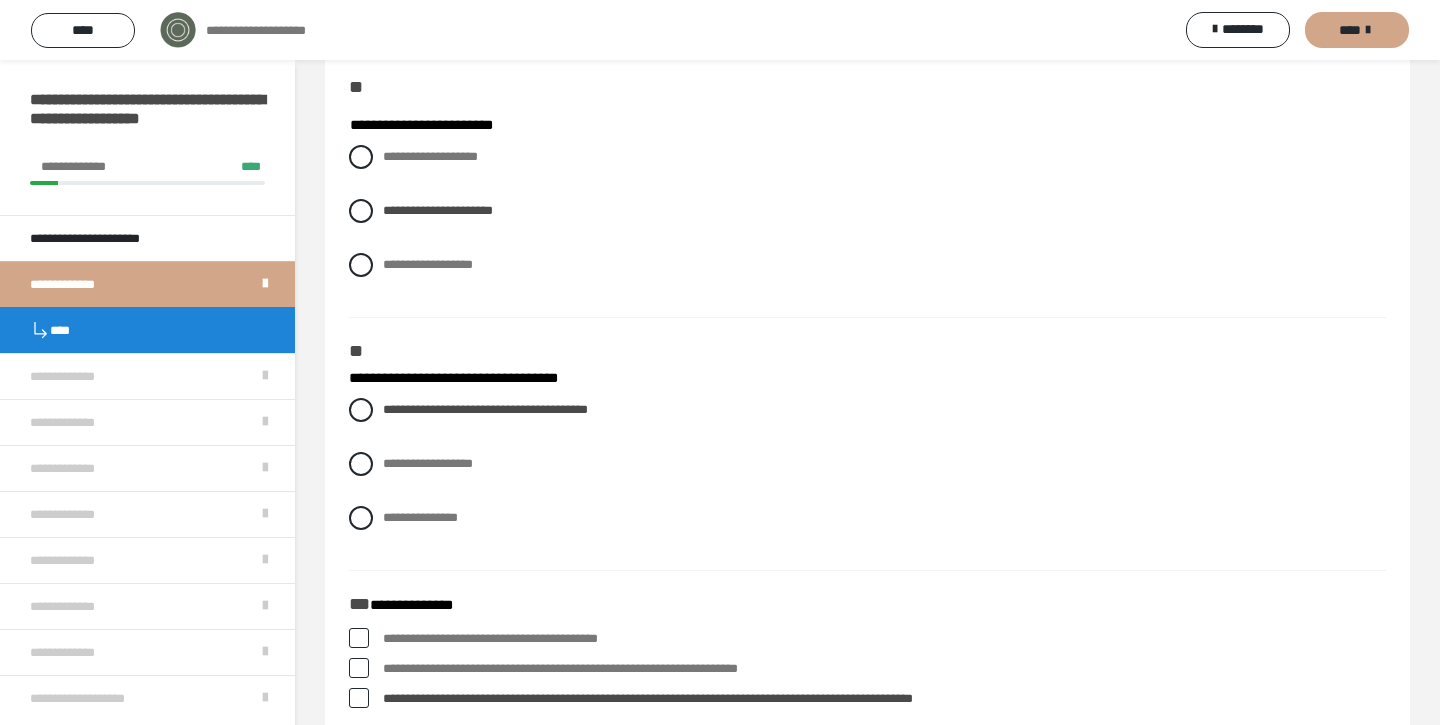 scroll, scrollTop: 222, scrollLeft: 0, axis: vertical 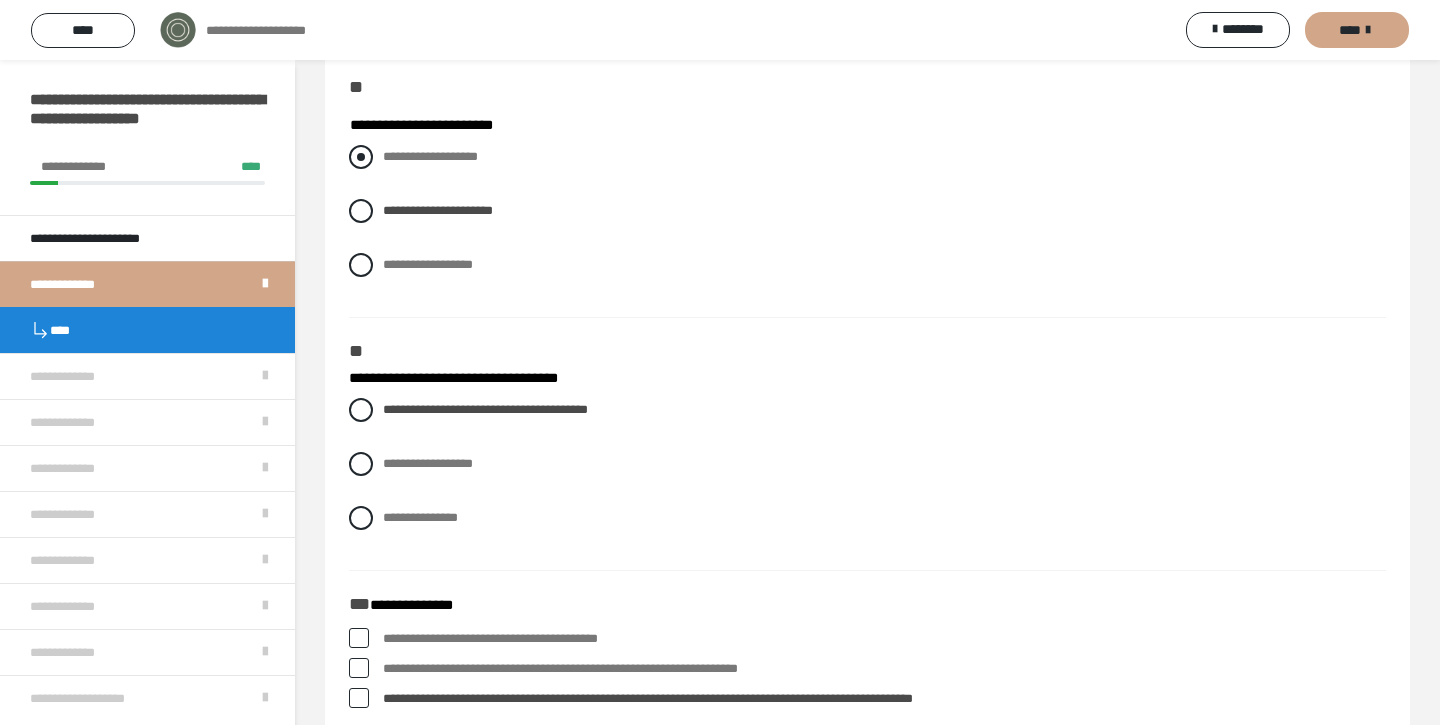 click at bounding box center [361, 157] 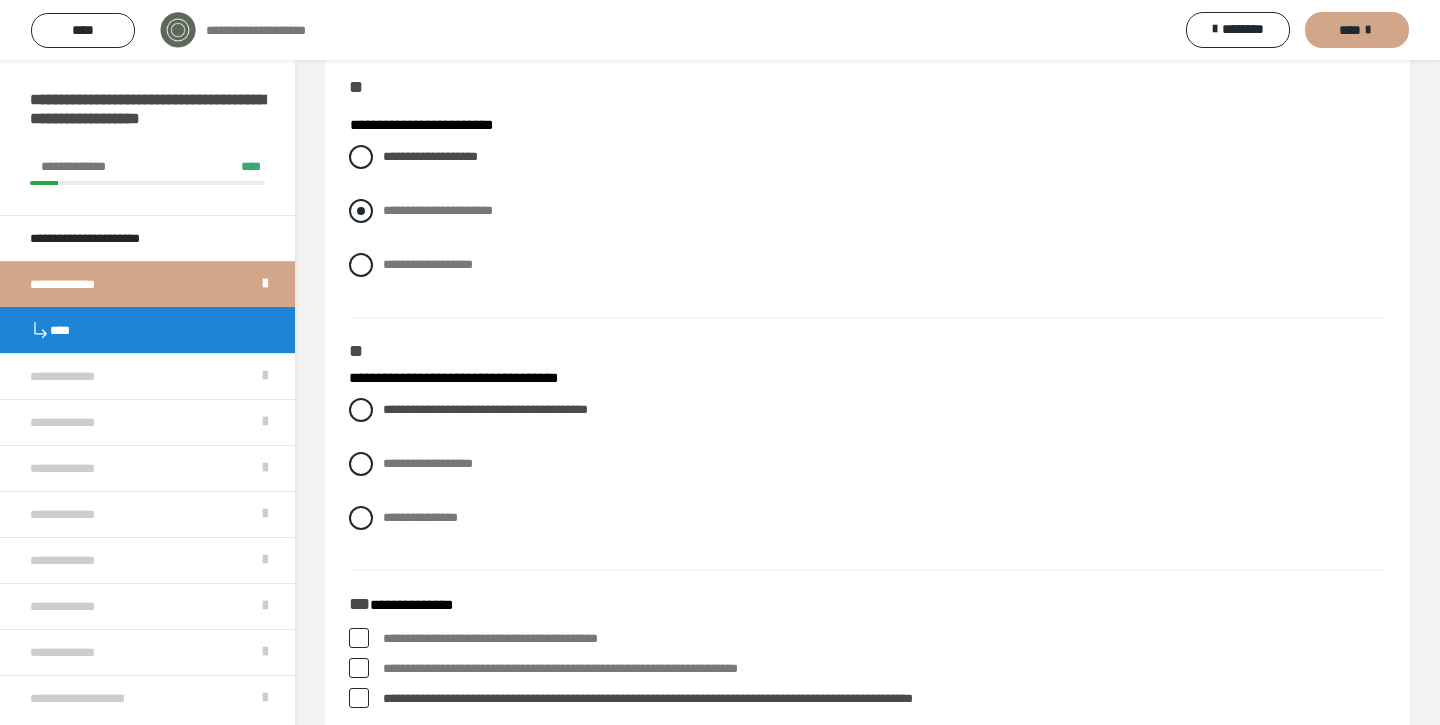 click at bounding box center [361, 211] 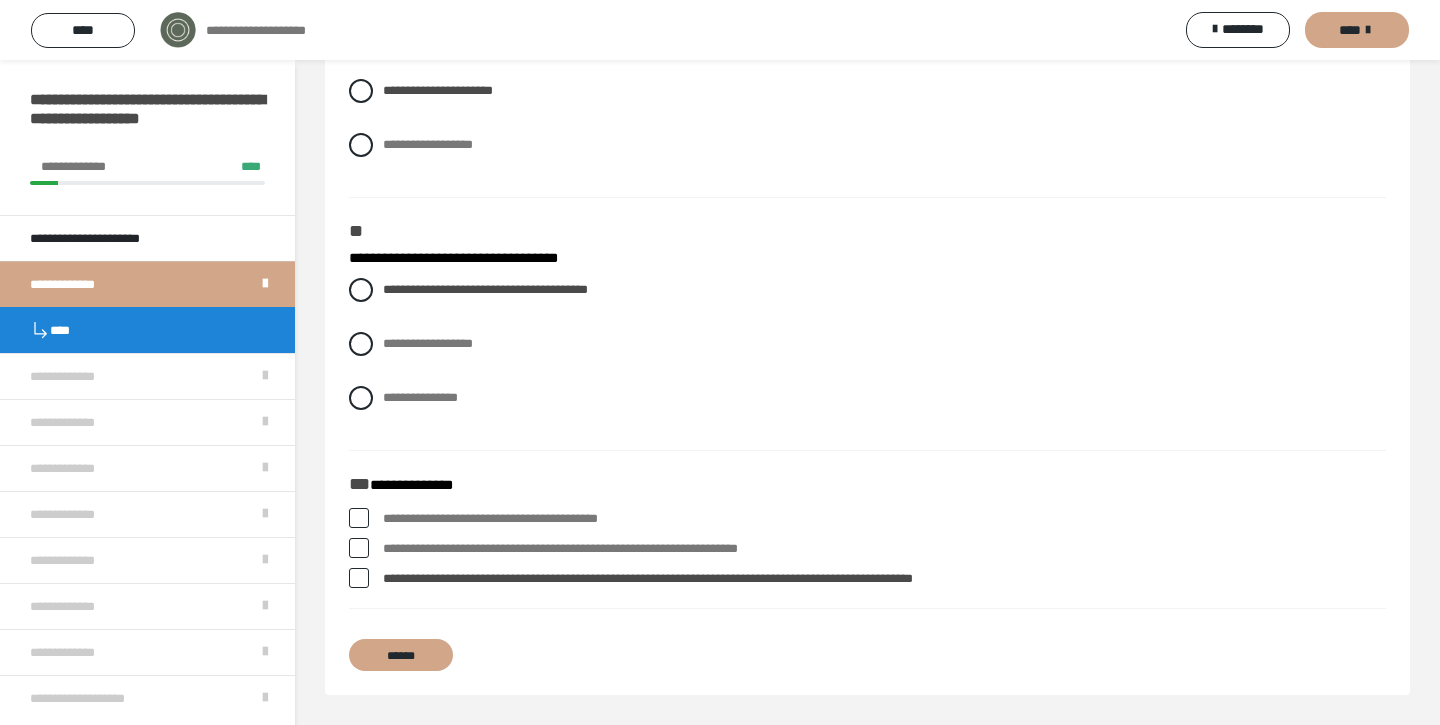 scroll, scrollTop: 342, scrollLeft: 0, axis: vertical 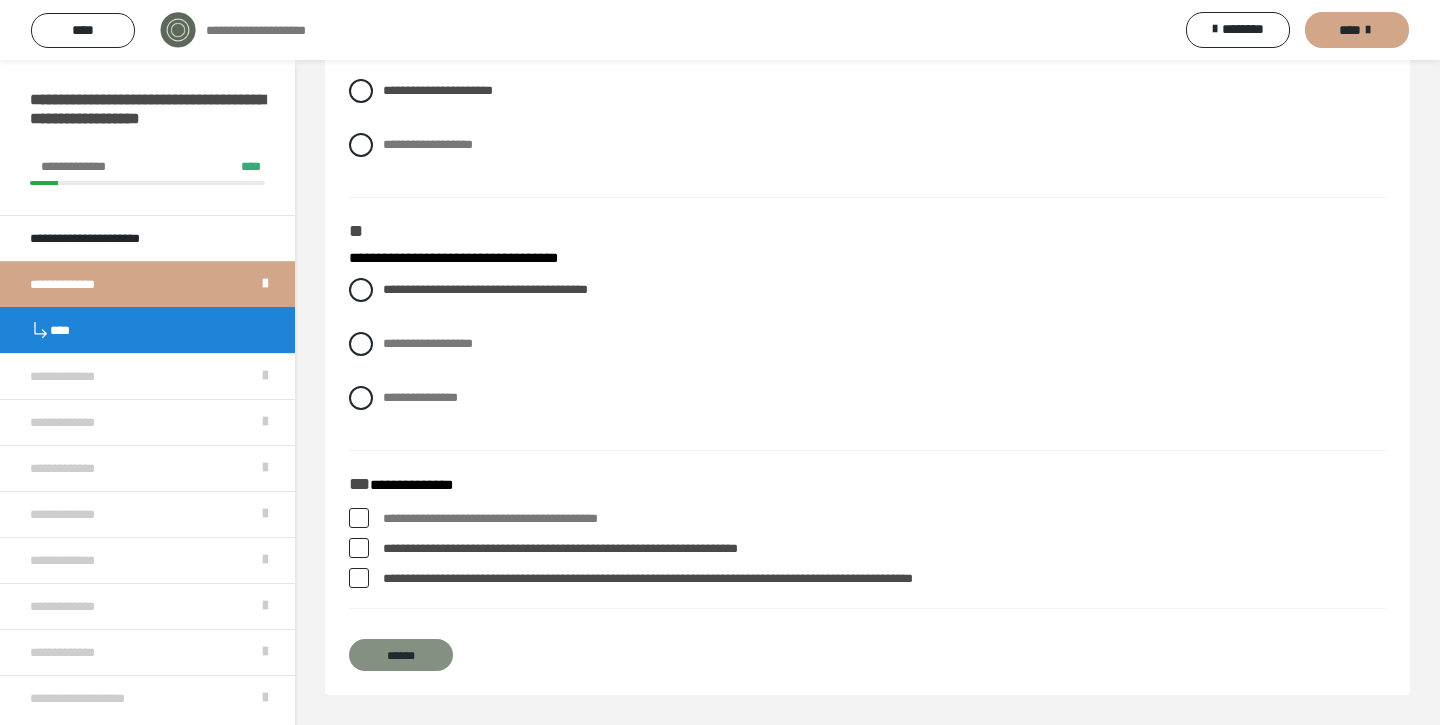 click on "******" at bounding box center (401, 655) 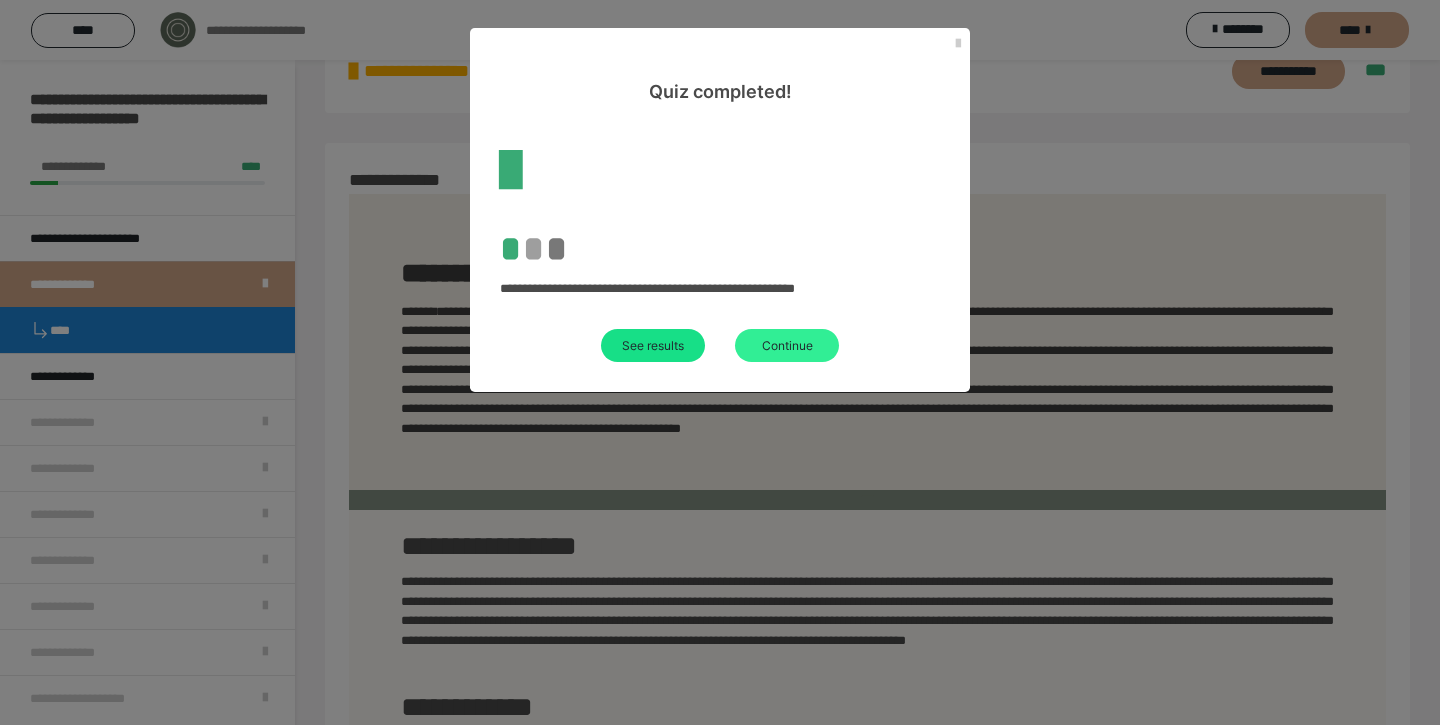 click on "Continue" at bounding box center (787, 345) 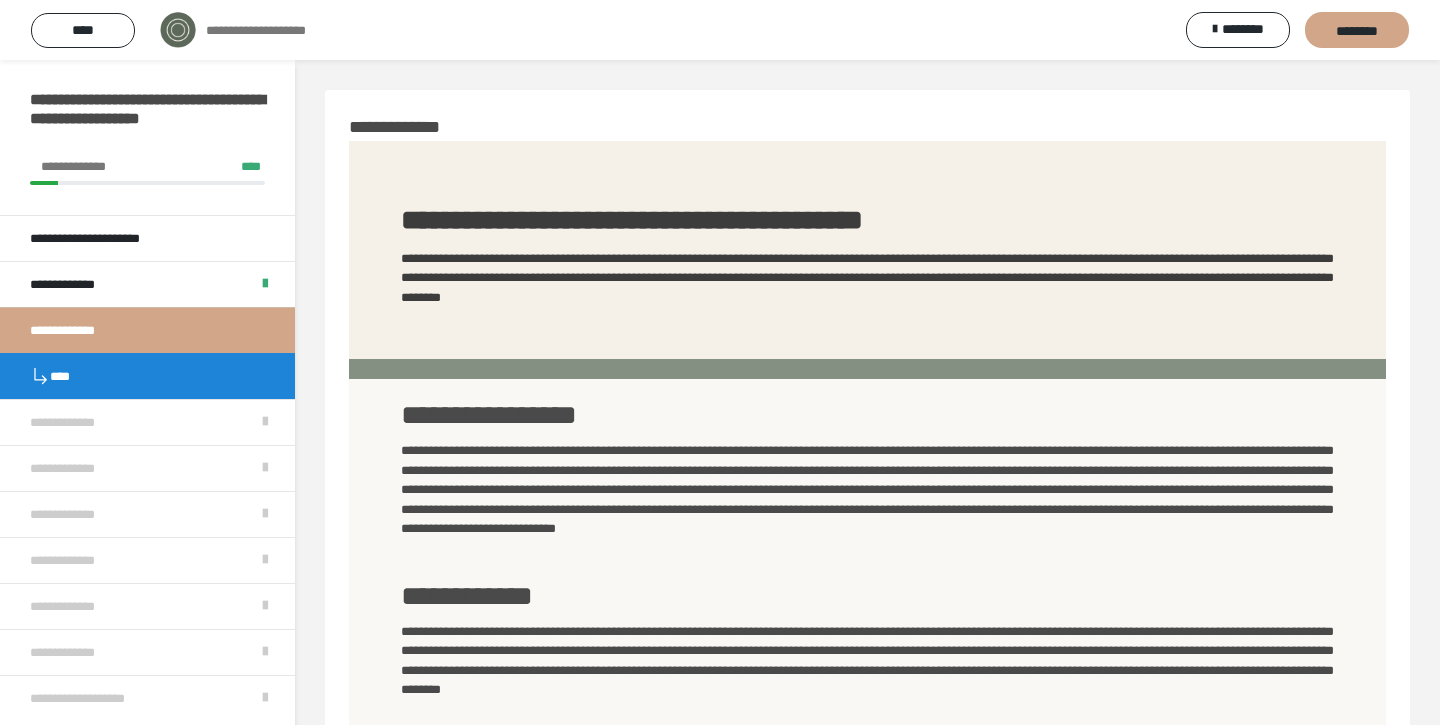 scroll, scrollTop: 0, scrollLeft: 0, axis: both 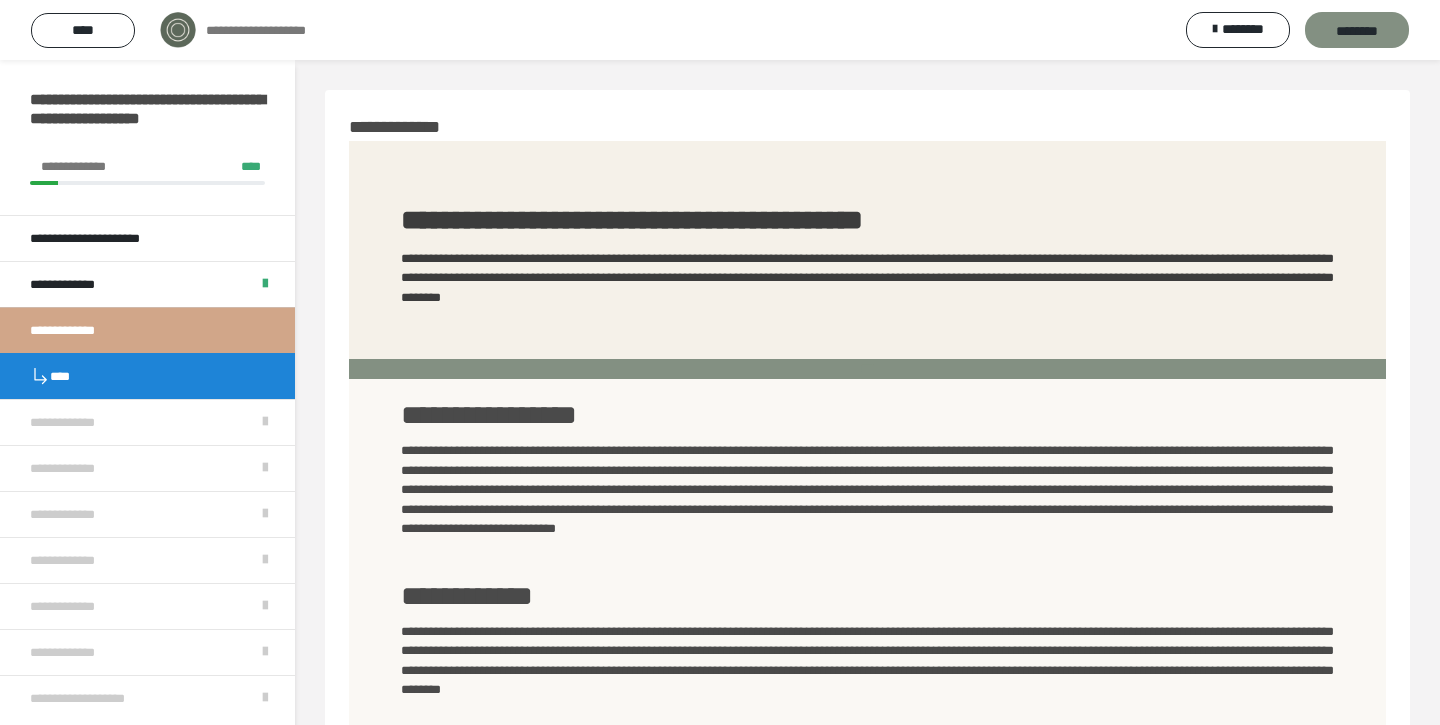 click on "********" at bounding box center [1357, 31] 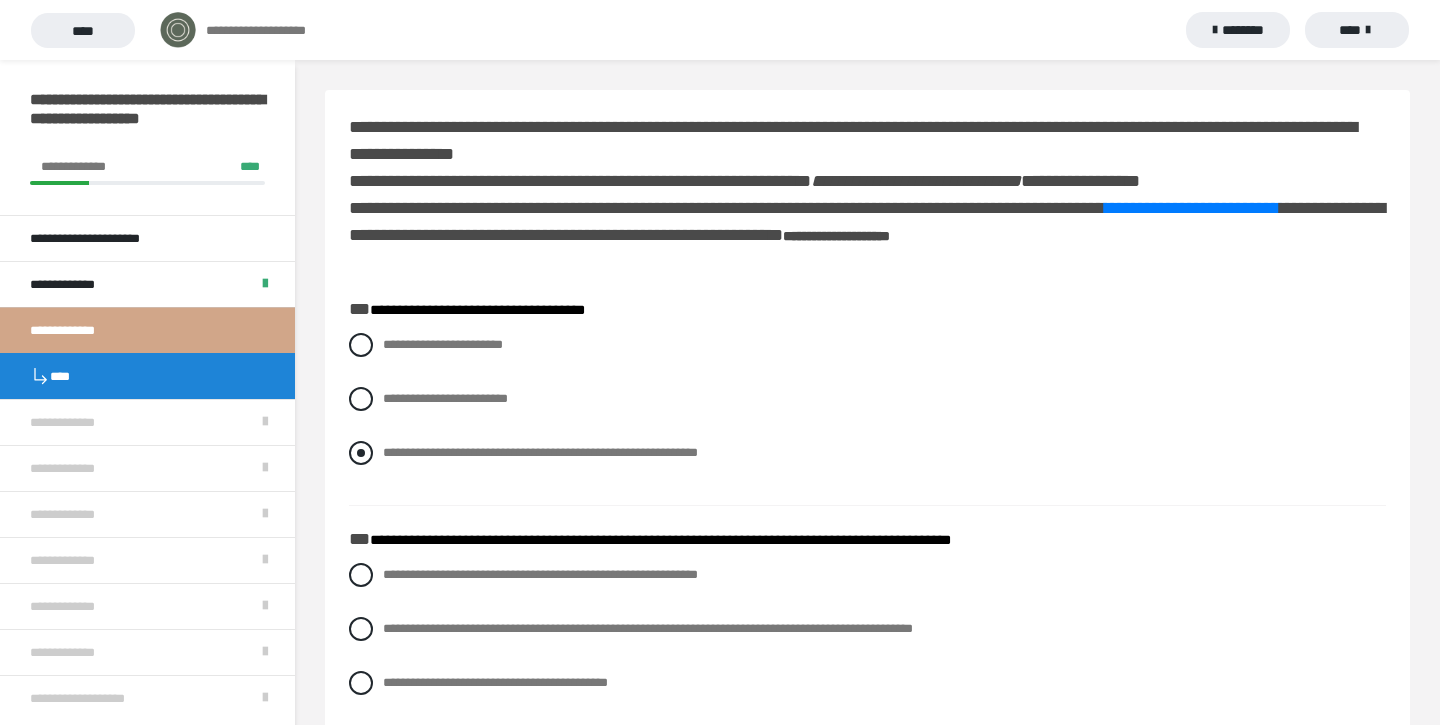 click at bounding box center (361, 453) 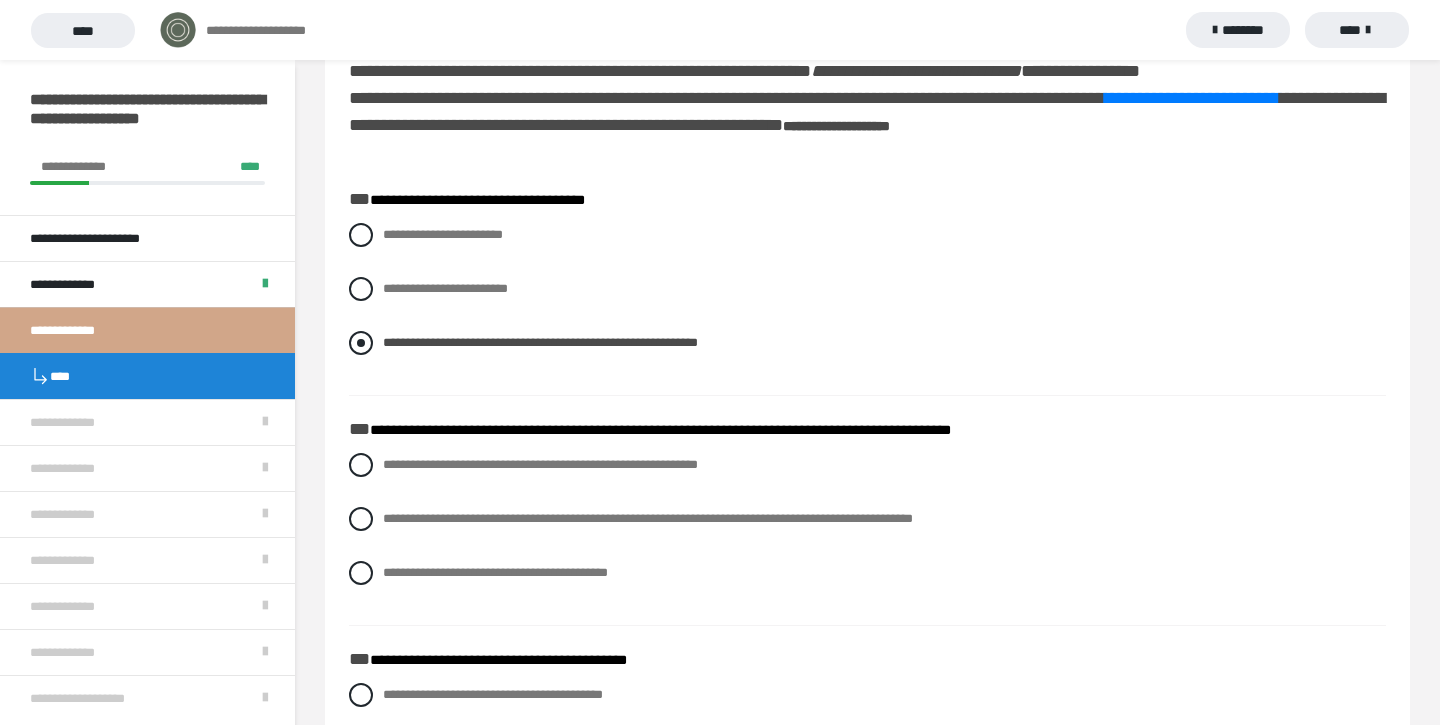 scroll, scrollTop: 117, scrollLeft: 0, axis: vertical 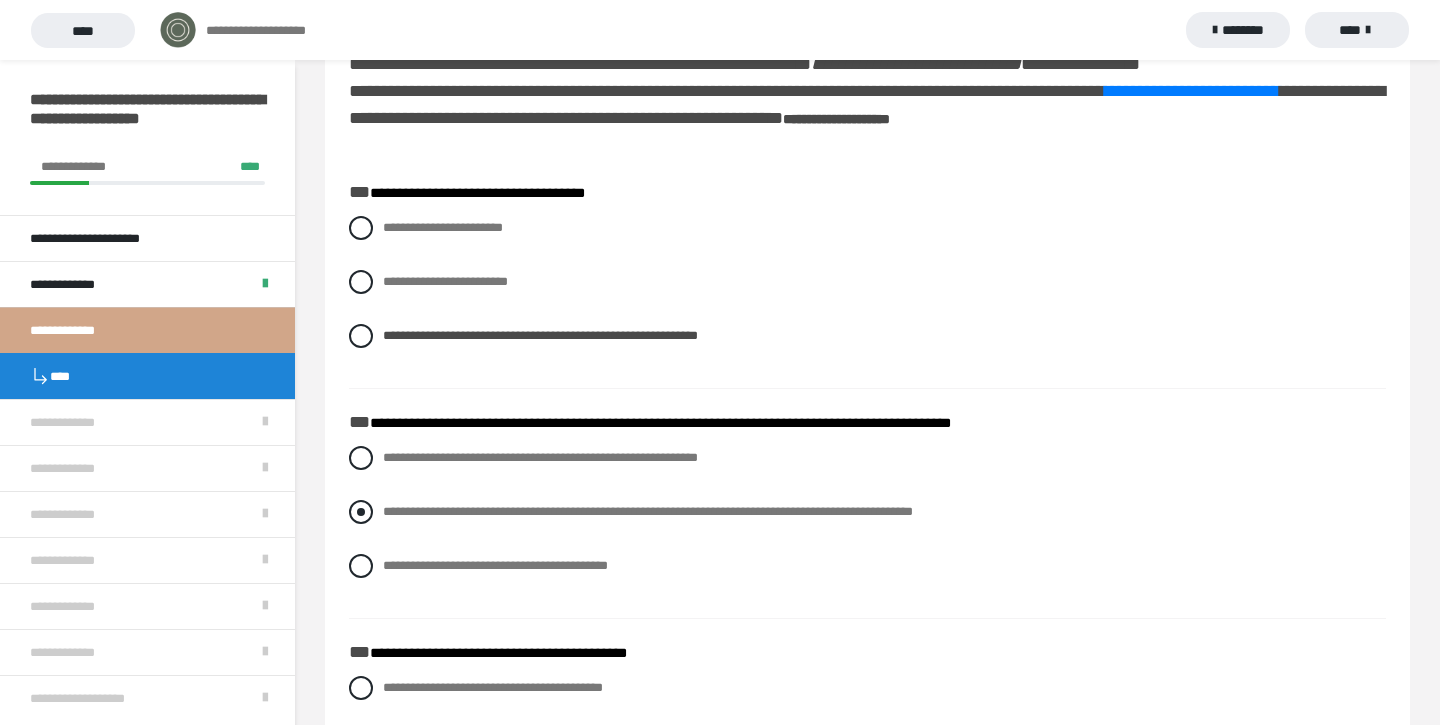 click at bounding box center (361, 512) 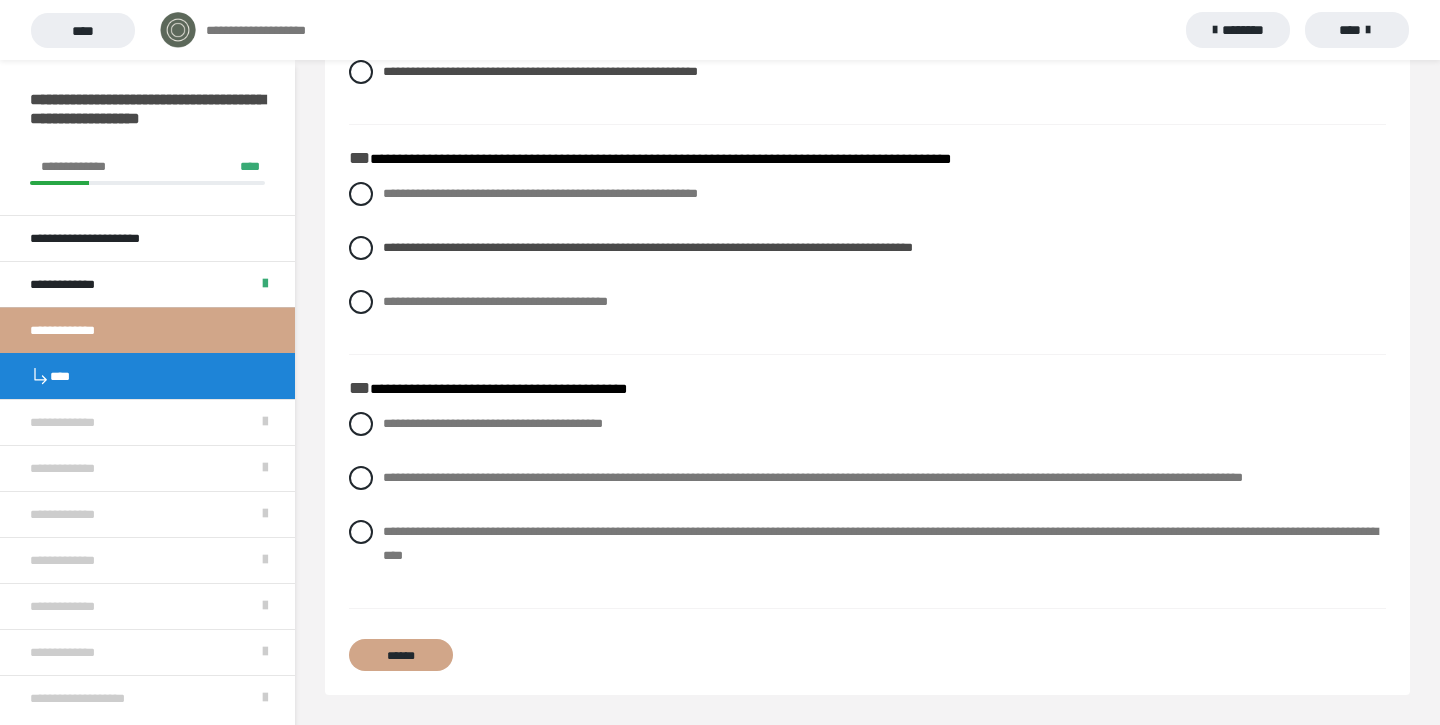 scroll, scrollTop: 405, scrollLeft: 0, axis: vertical 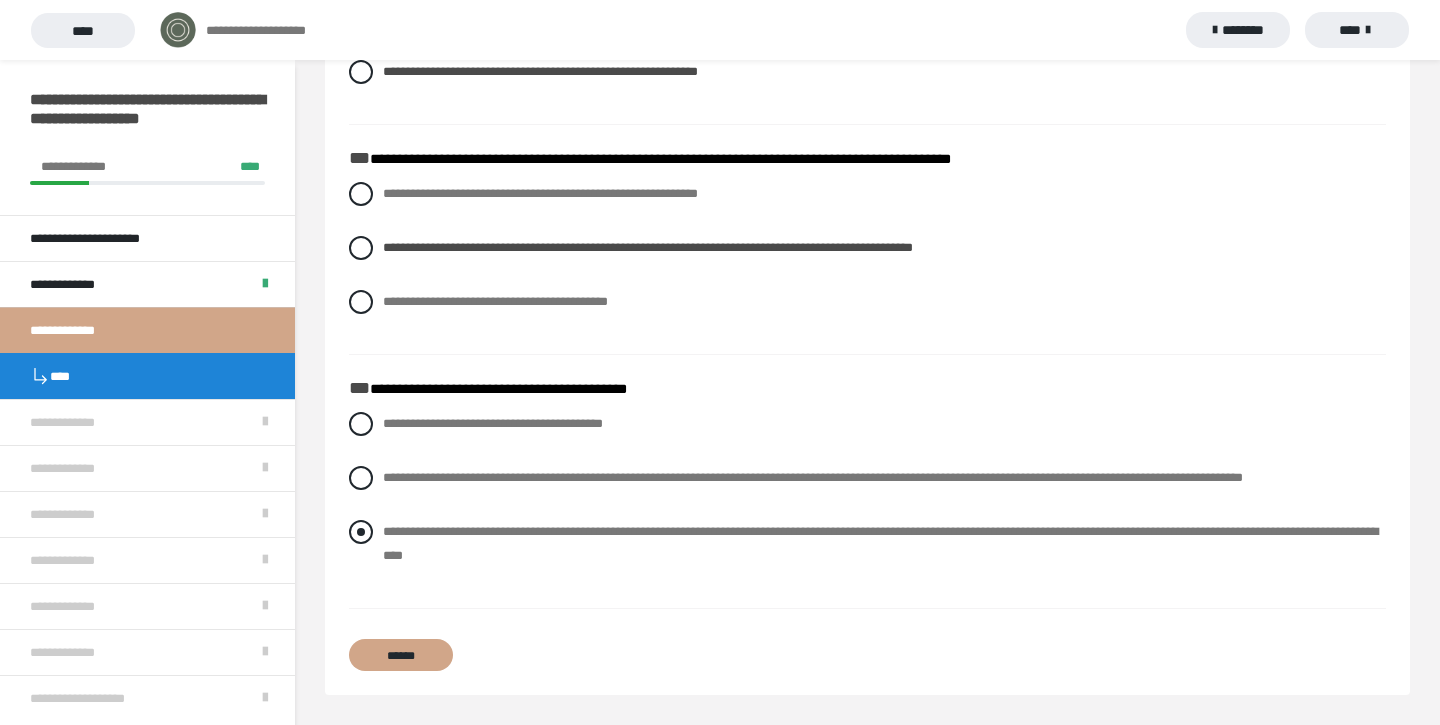click at bounding box center [361, 532] 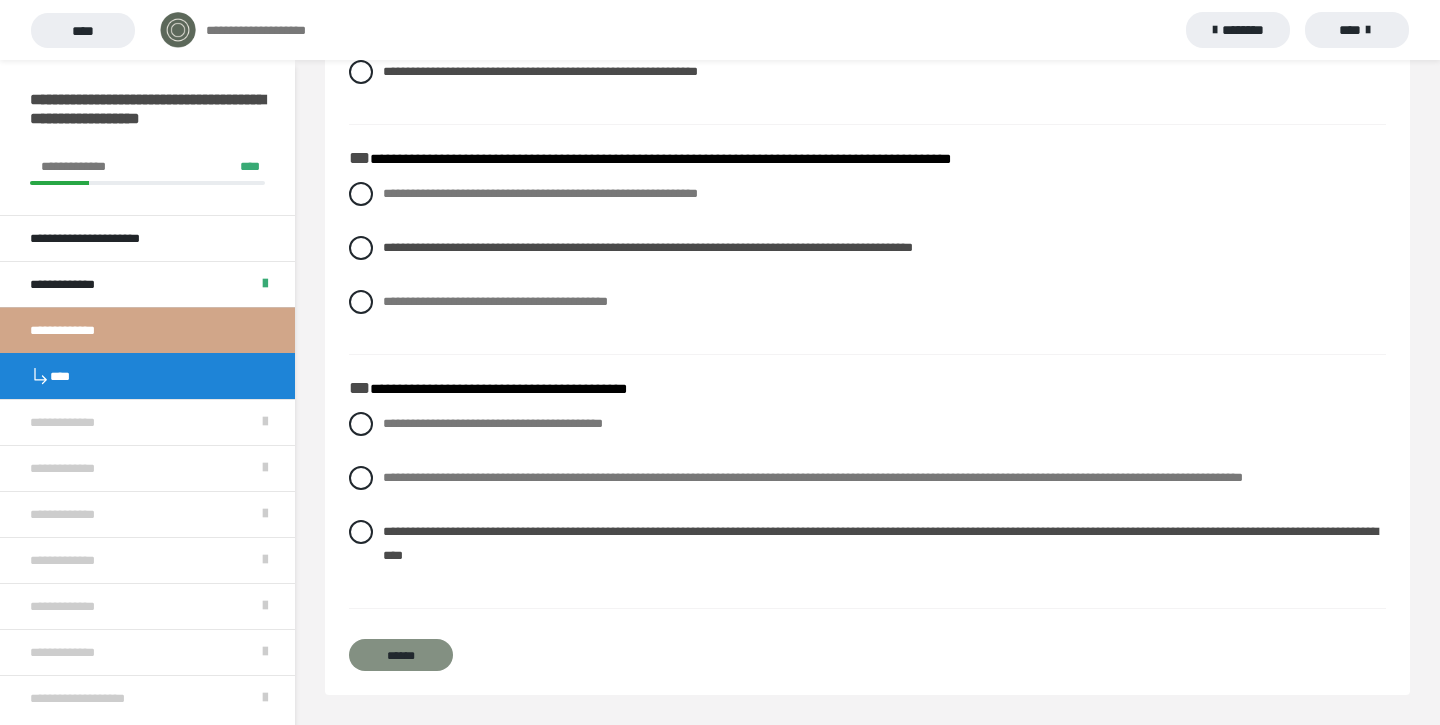 click on "******" at bounding box center (401, 655) 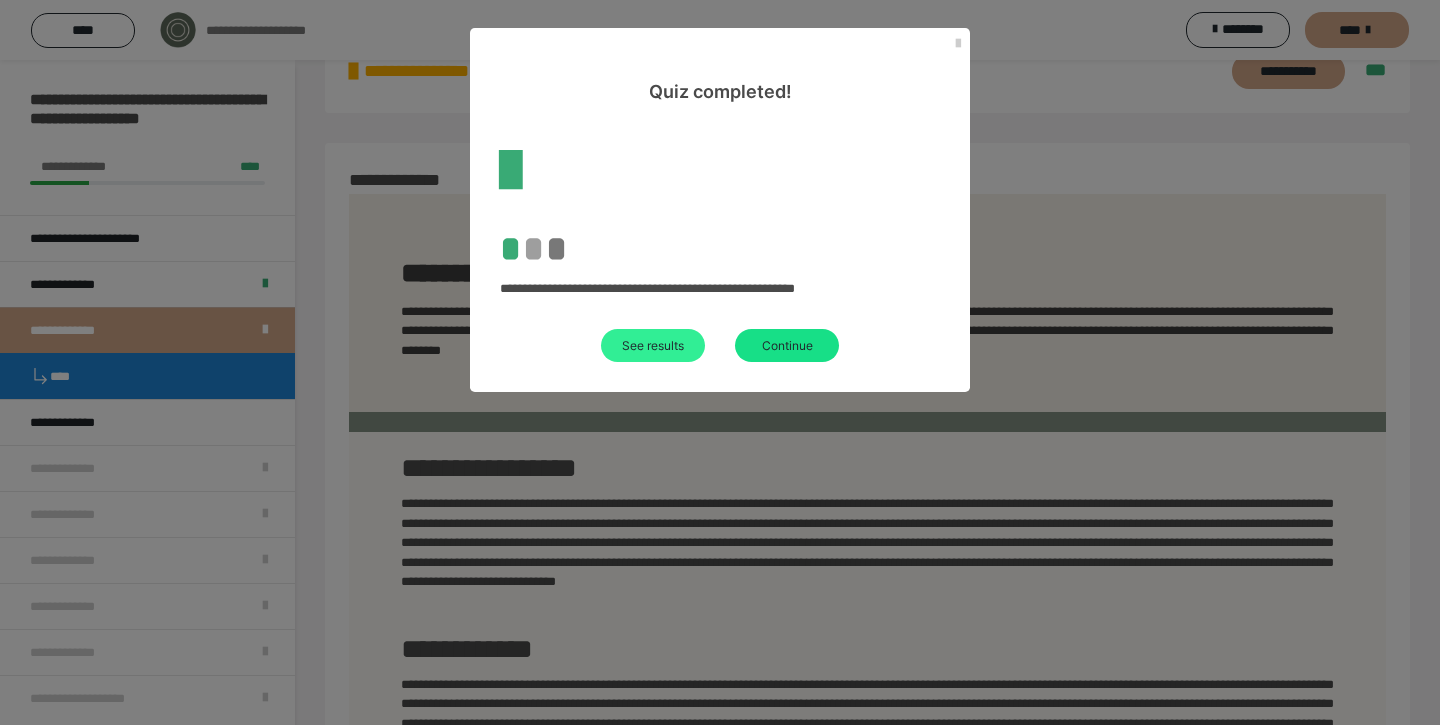 click on "See results" at bounding box center (653, 345) 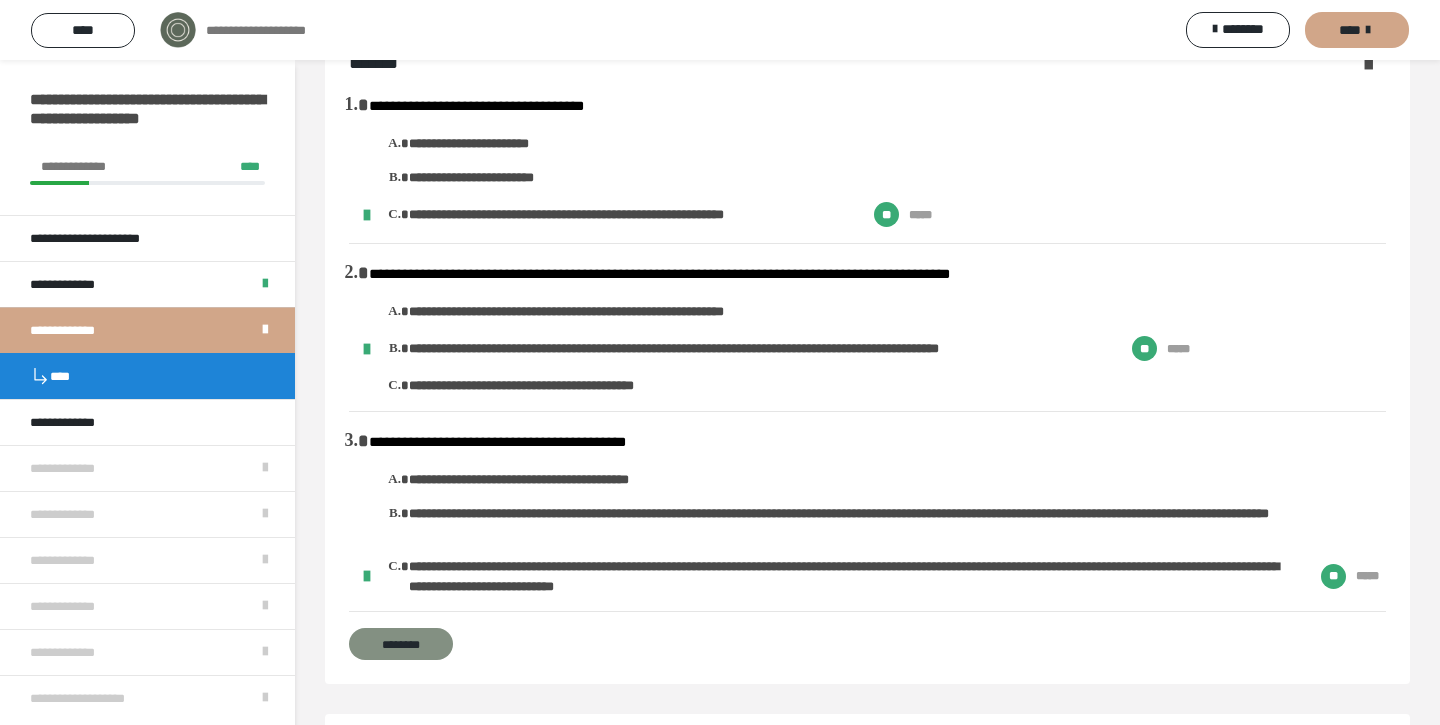click on "********" at bounding box center [401, 644] 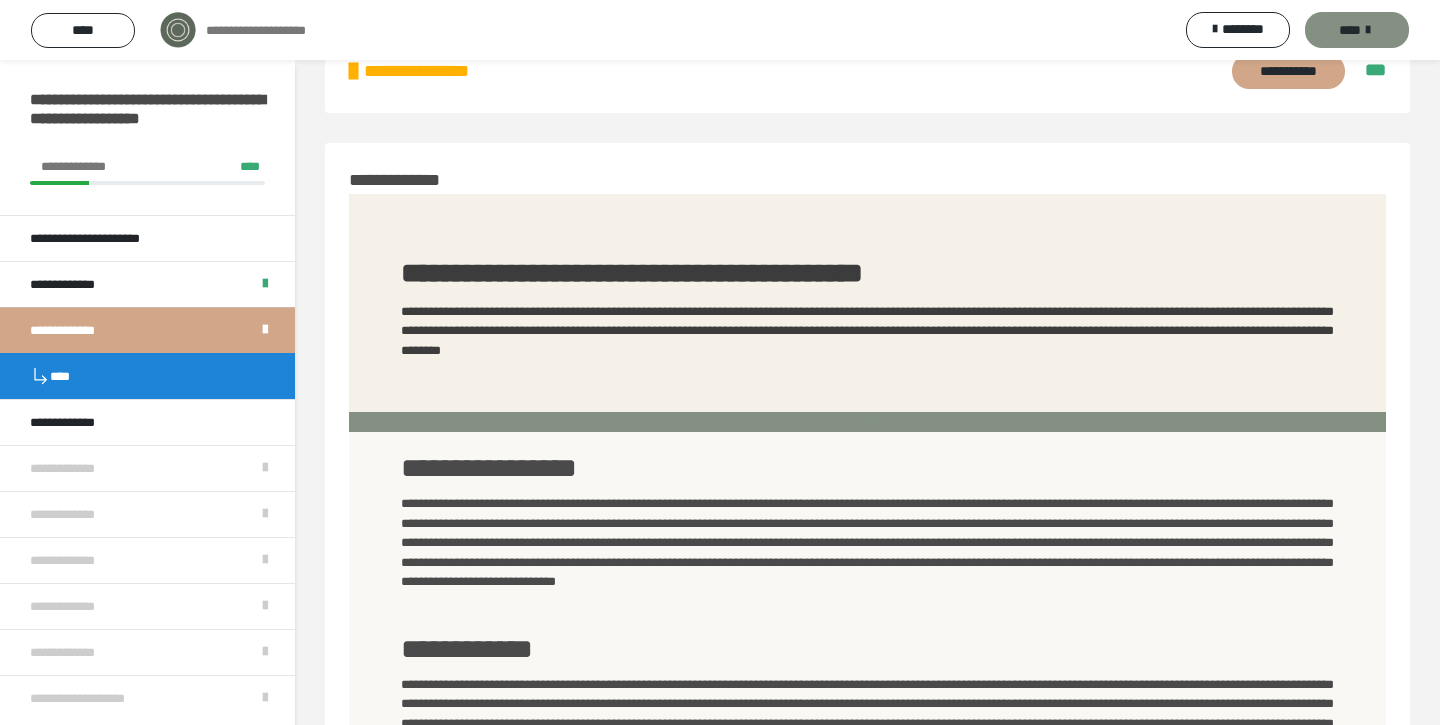 click on "****" at bounding box center [1350, 30] 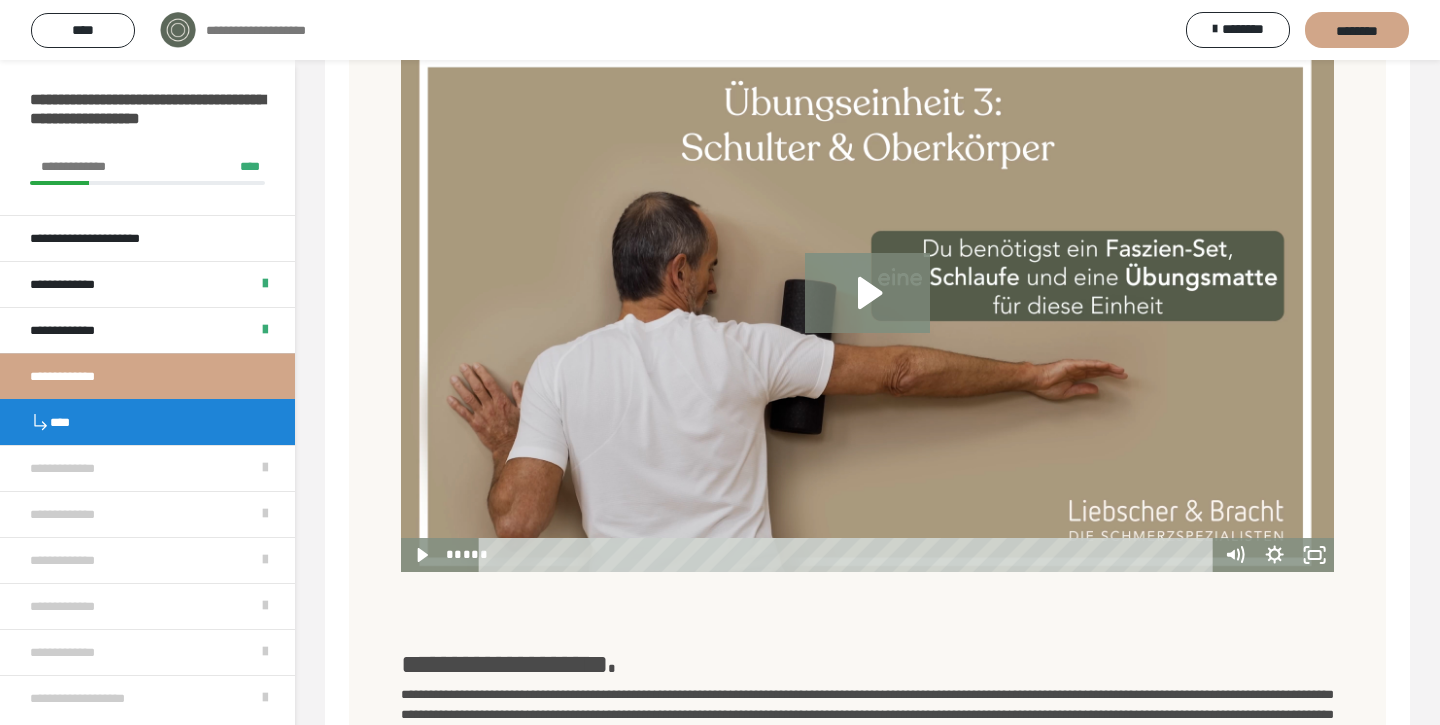 scroll, scrollTop: 898, scrollLeft: 0, axis: vertical 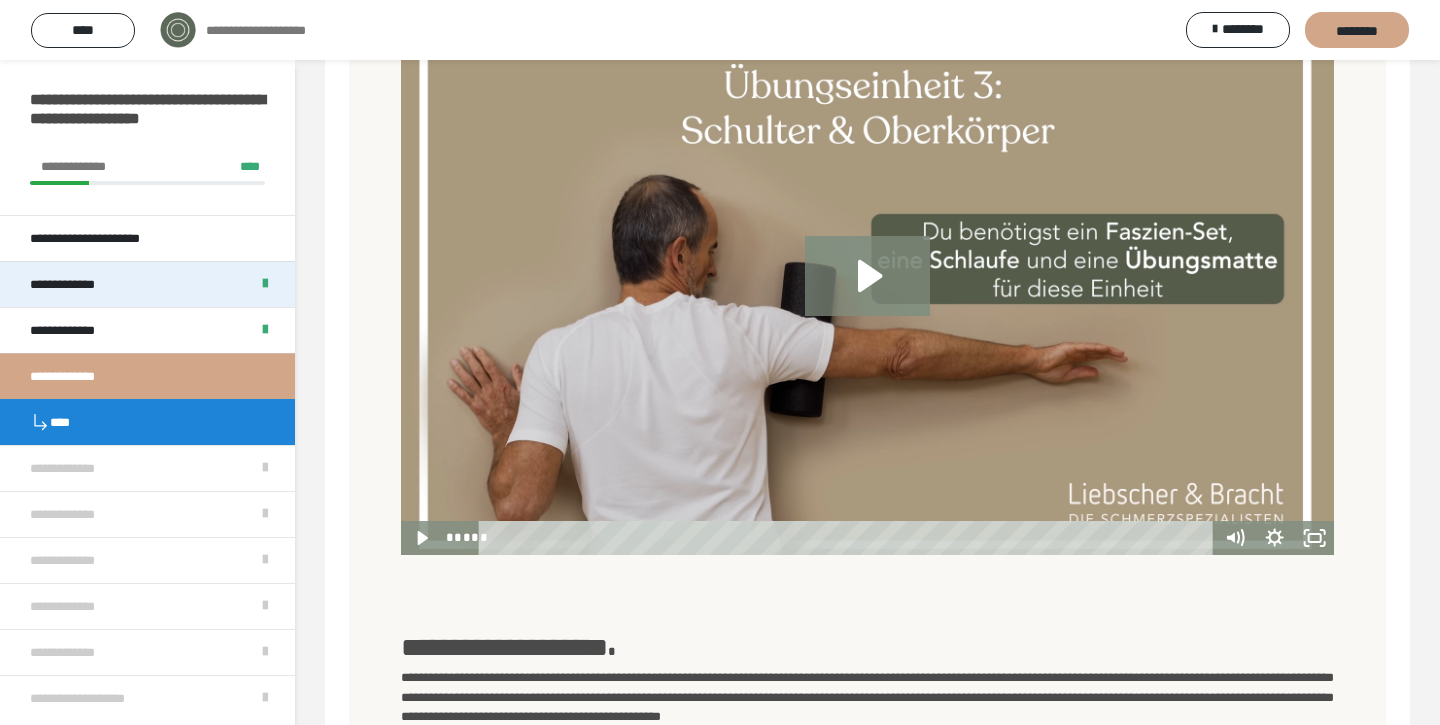 click on "**********" at bounding box center [81, 284] 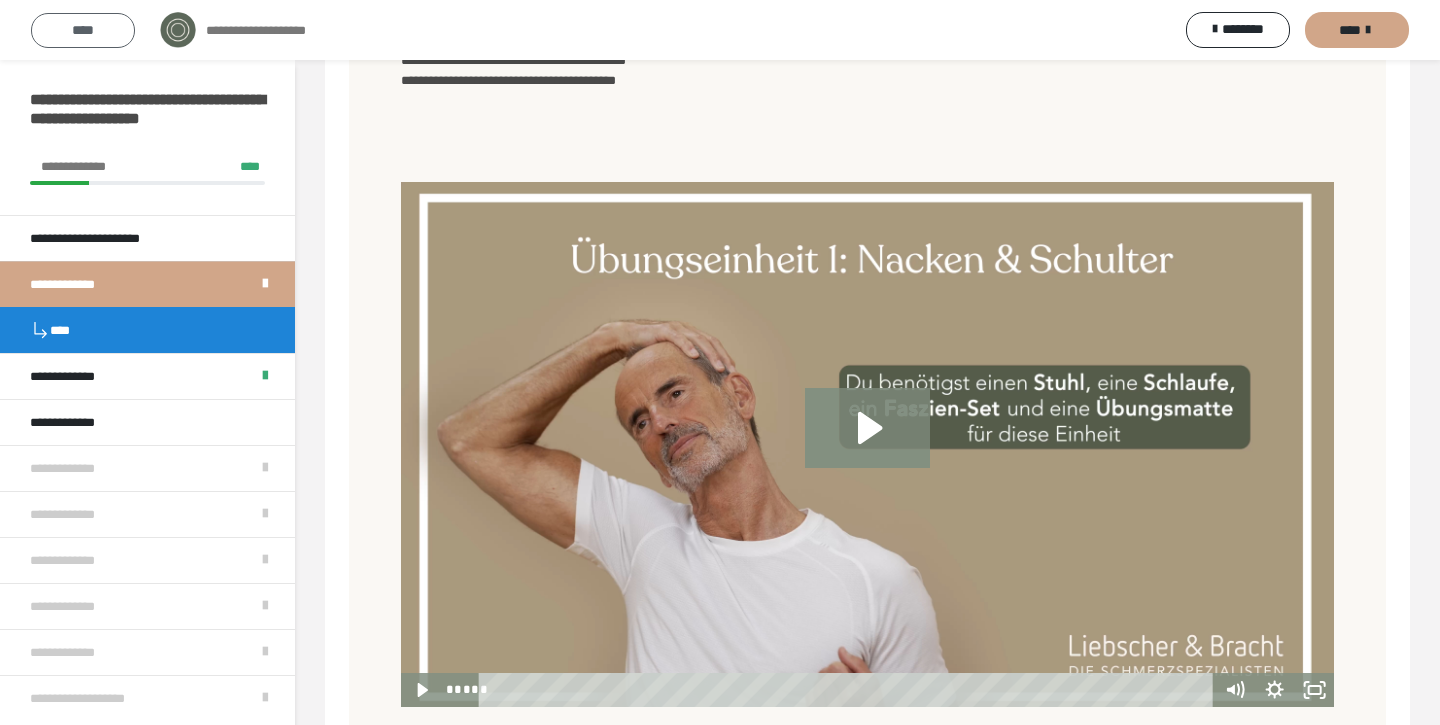 click on "****" at bounding box center [83, 30] 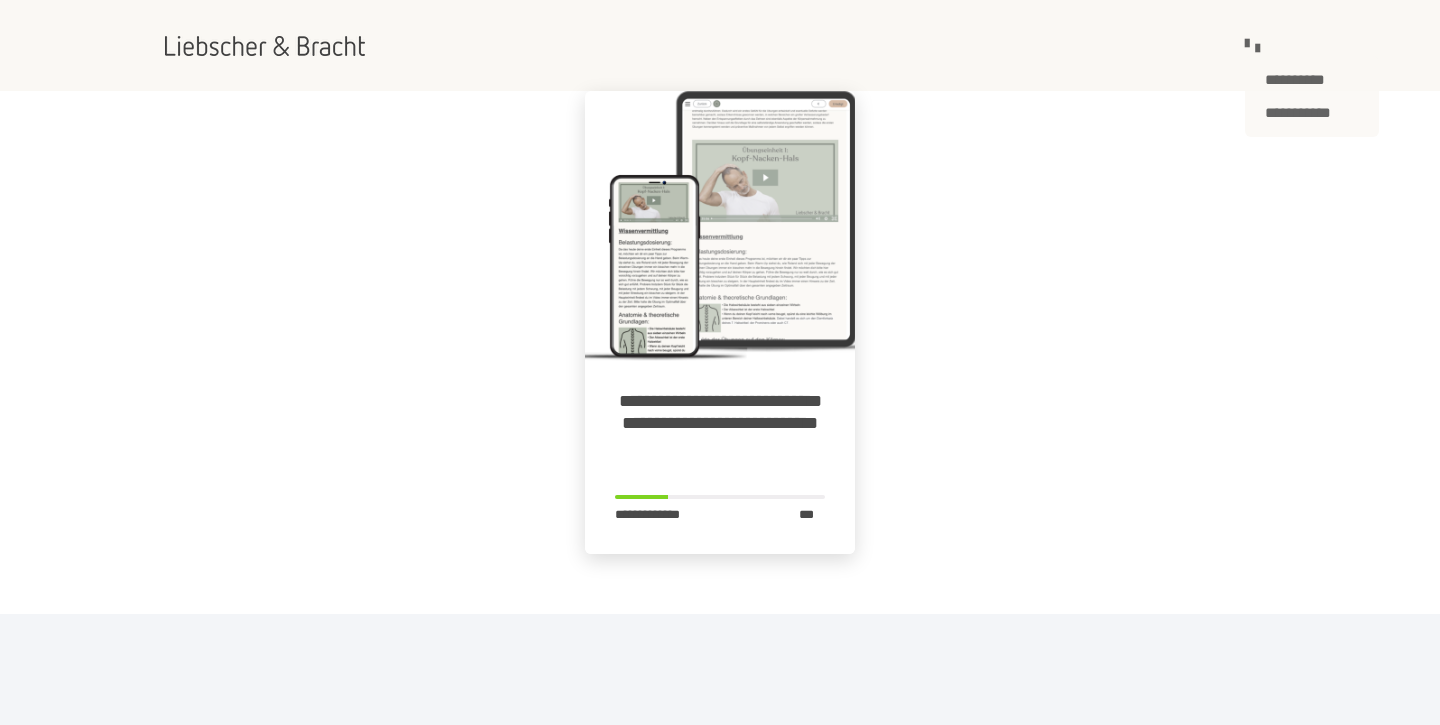 click at bounding box center (1258, 48) 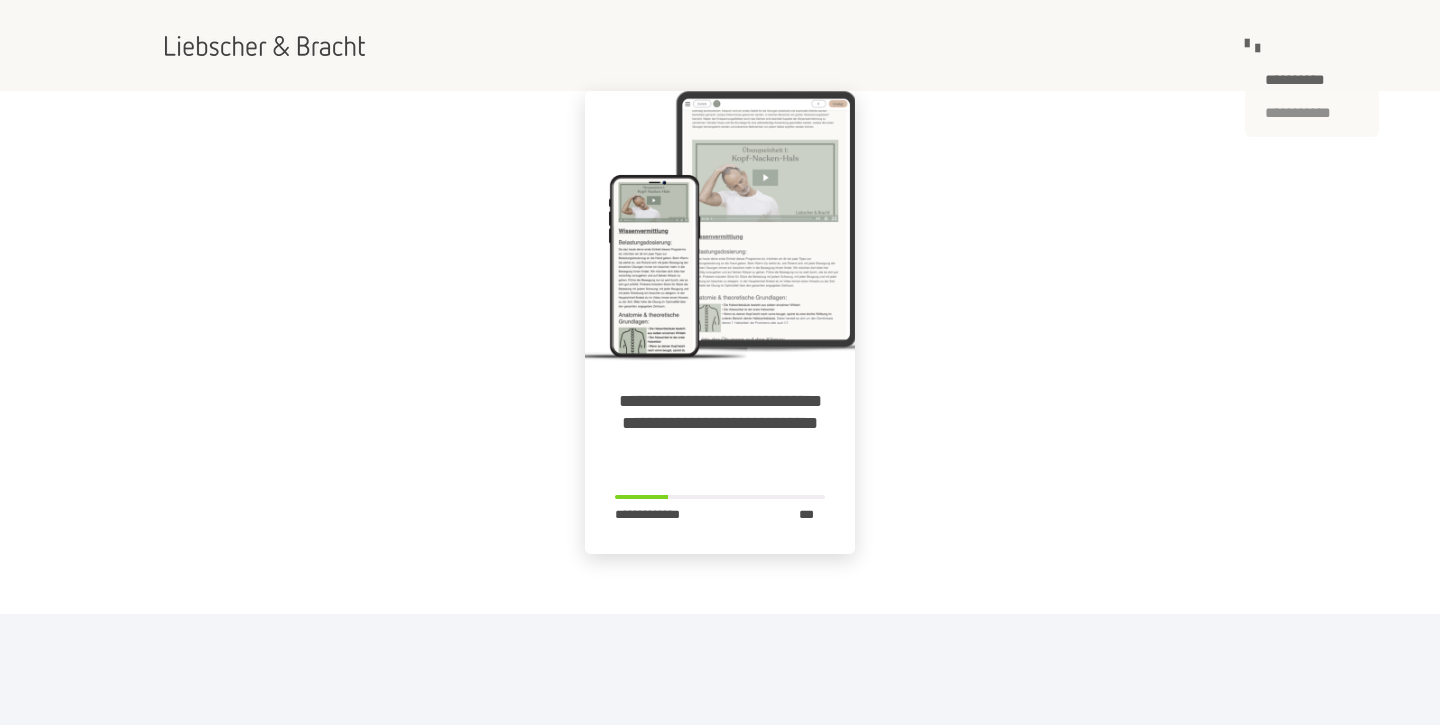 click on "**********" at bounding box center [1312, 113] 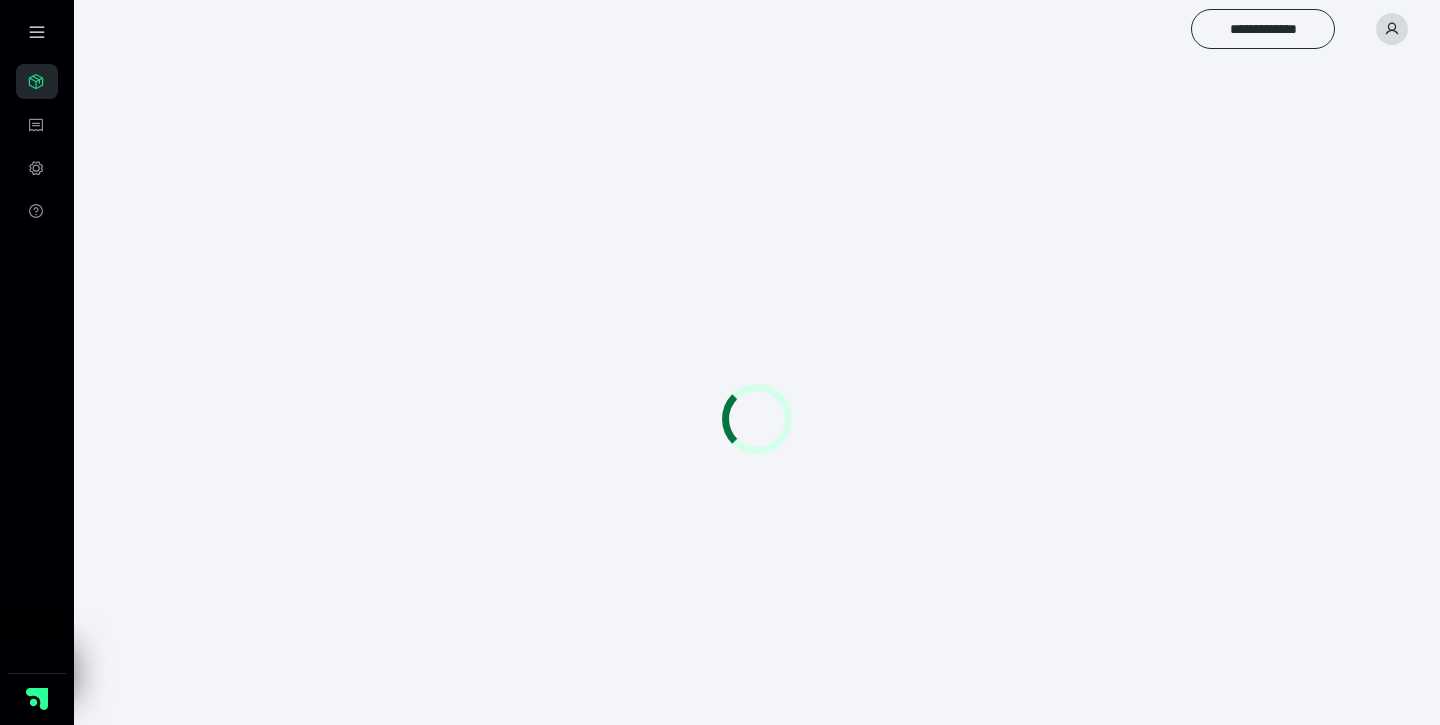 scroll, scrollTop: 0, scrollLeft: 0, axis: both 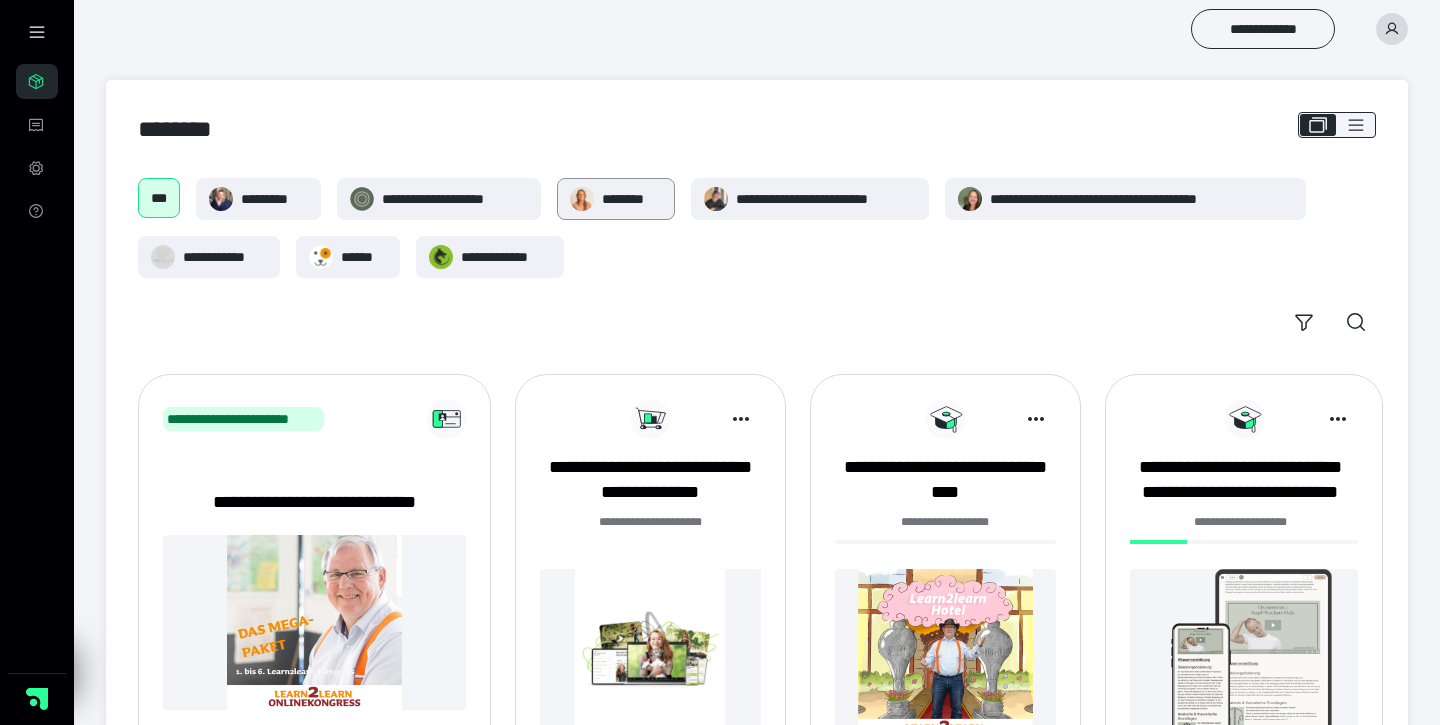 click on "********" at bounding box center (632, 199) 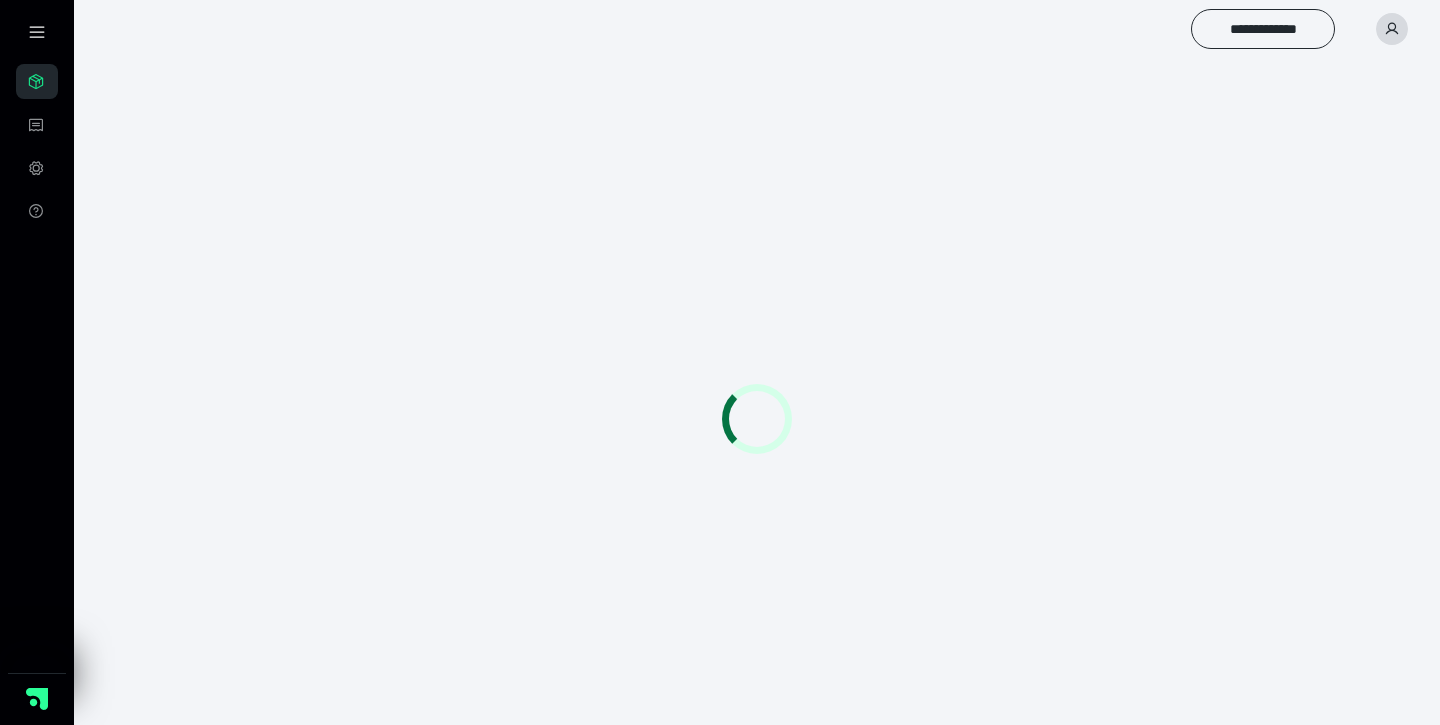 scroll, scrollTop: 0, scrollLeft: 0, axis: both 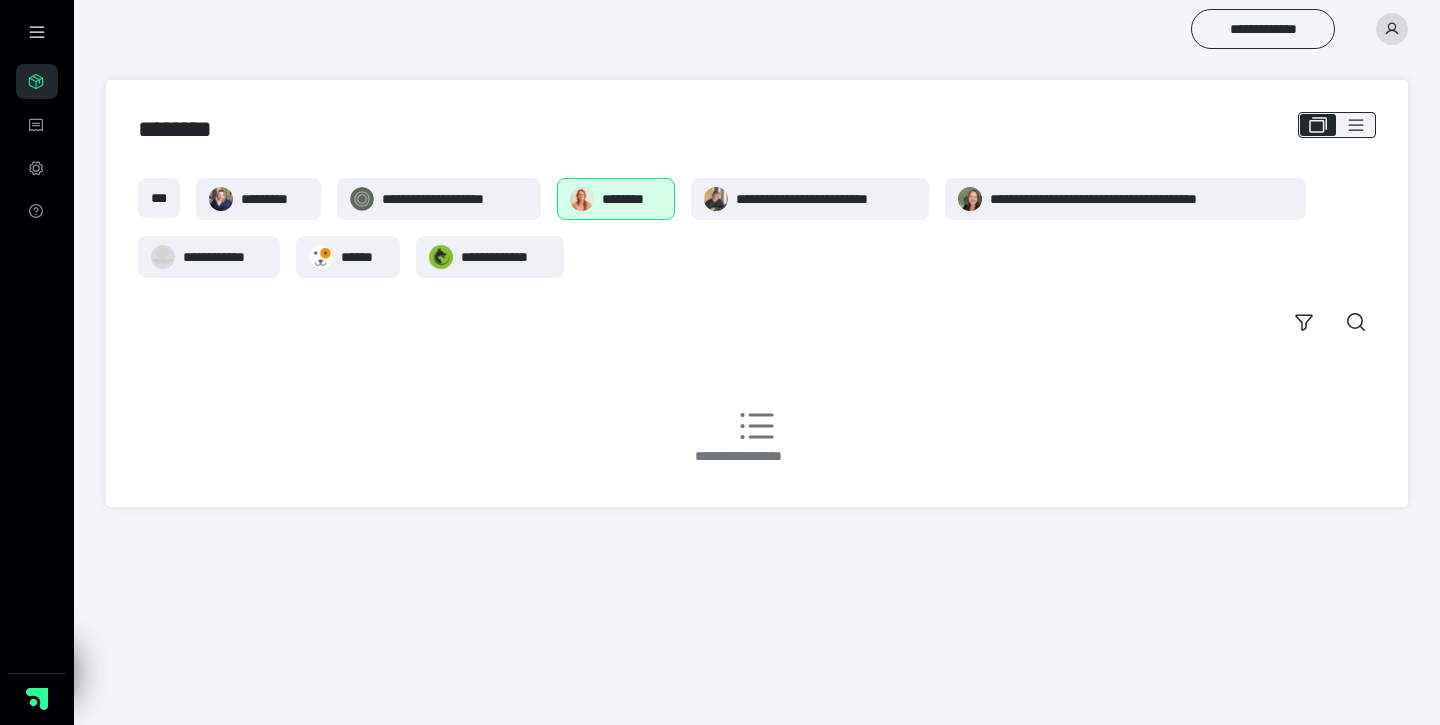 click 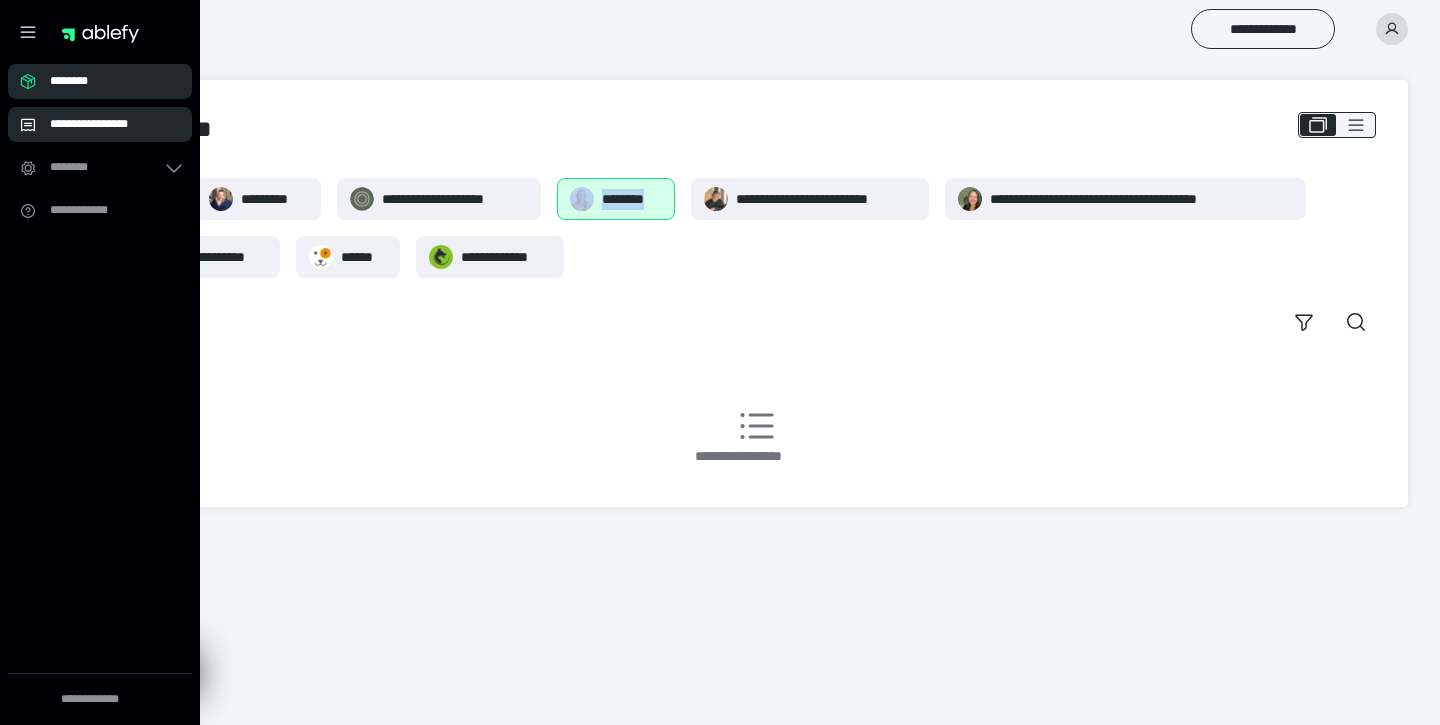 click on "**********" at bounding box center [106, 124] 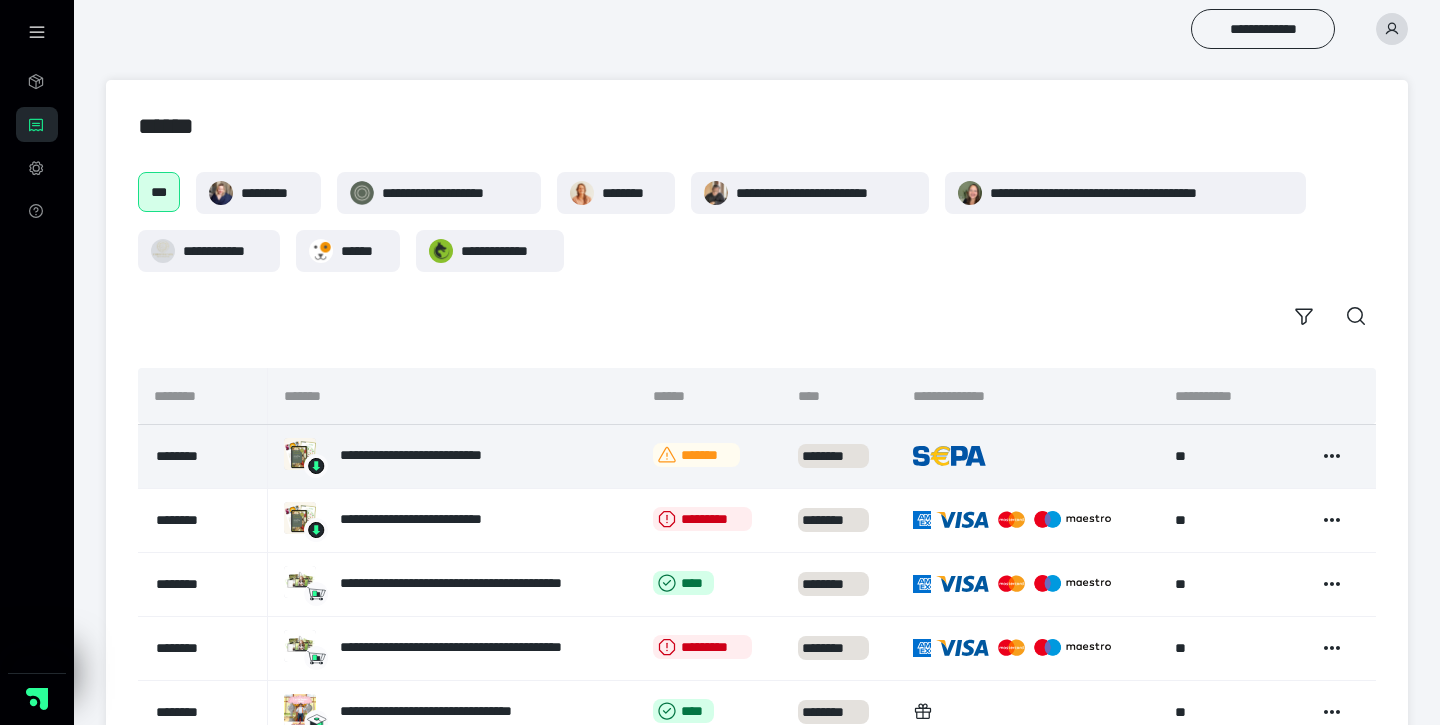 click on "*******" at bounding box center (696, 455) 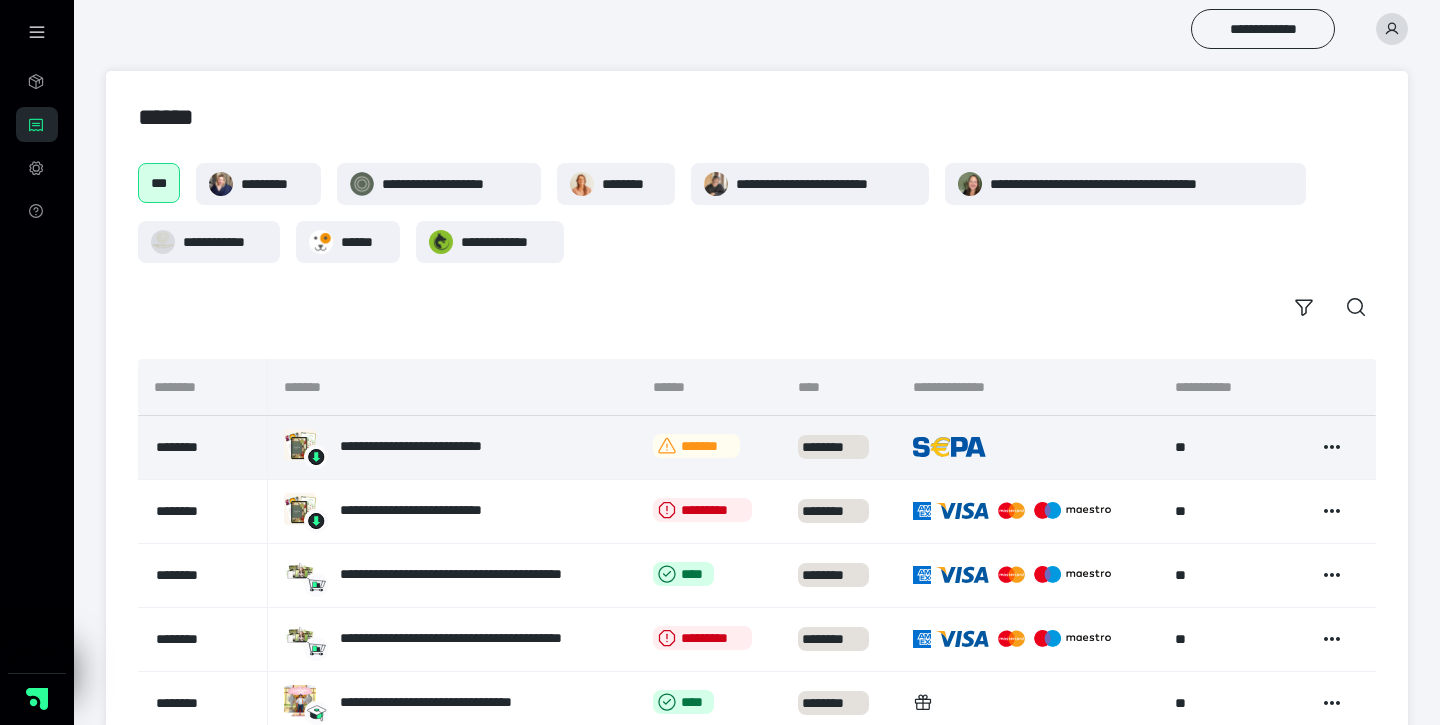 scroll, scrollTop: 7, scrollLeft: 0, axis: vertical 